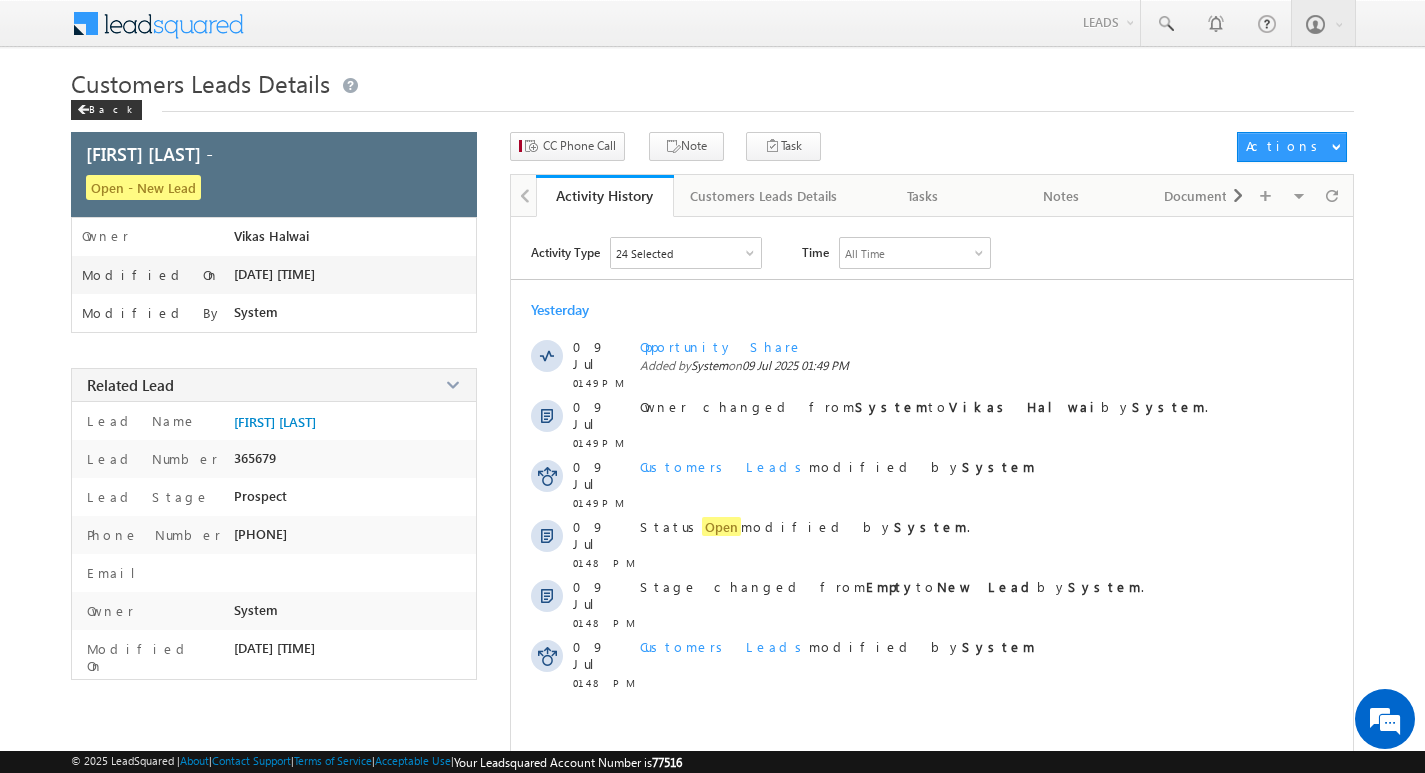scroll, scrollTop: 0, scrollLeft: 0, axis: both 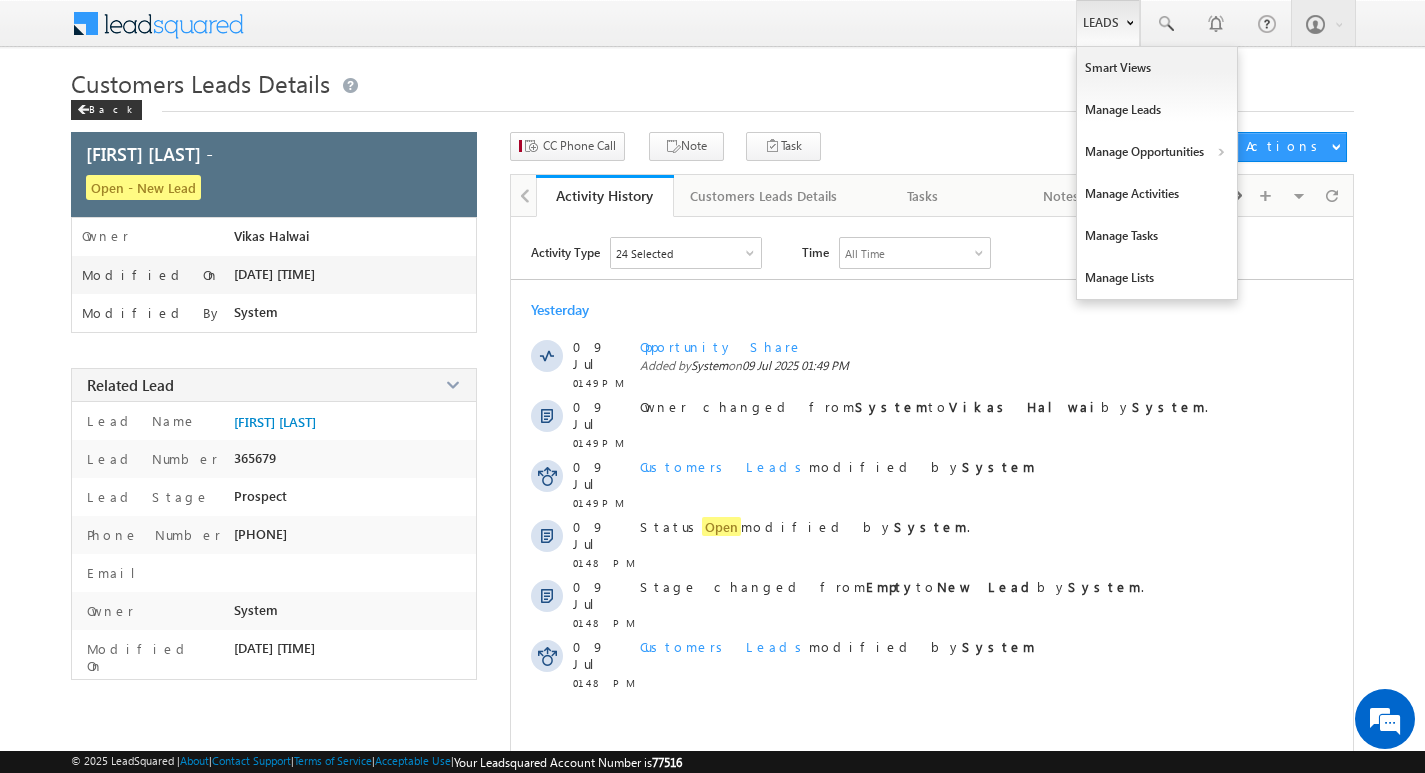 click on "Leads" at bounding box center [1108, 23] 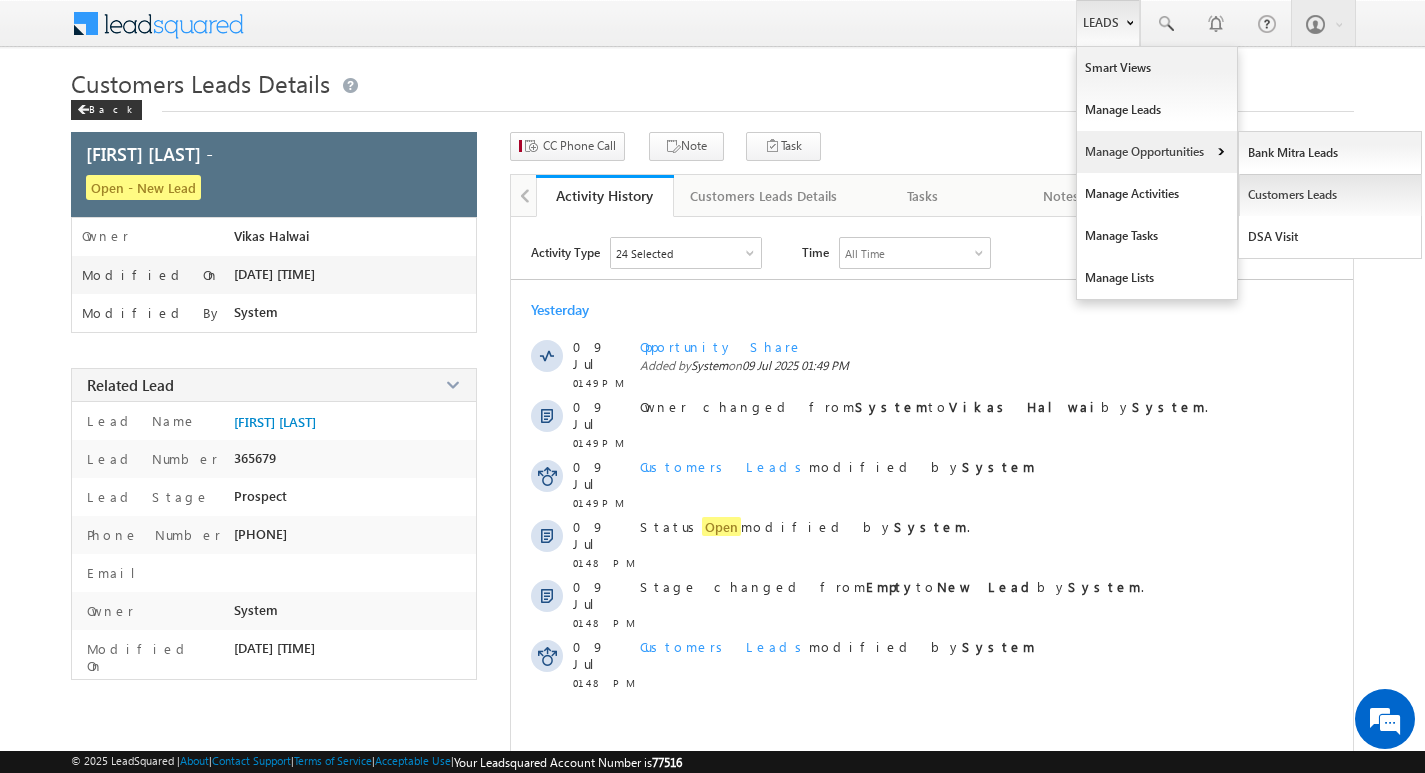 click on "Customers Leads" at bounding box center [1330, 195] 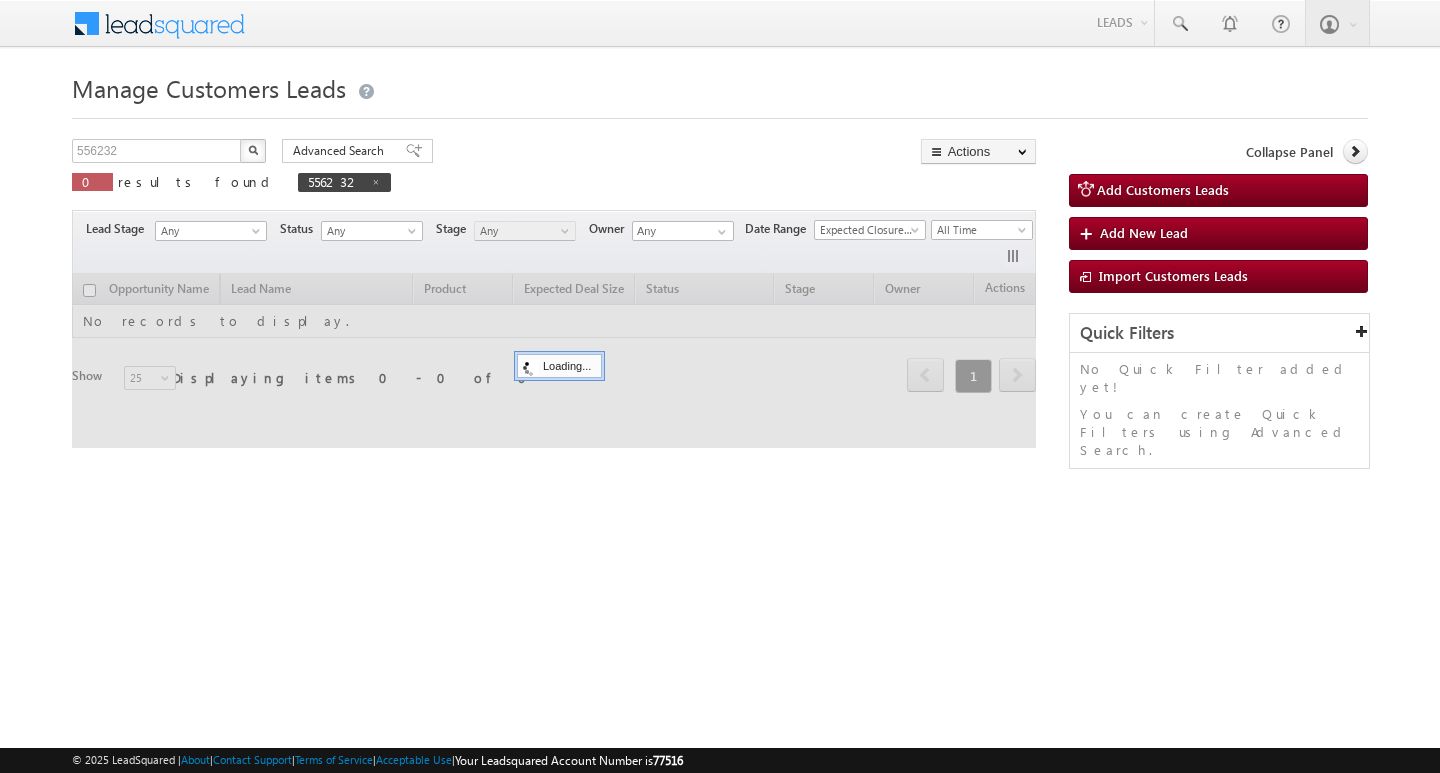 scroll, scrollTop: 0, scrollLeft: 0, axis: both 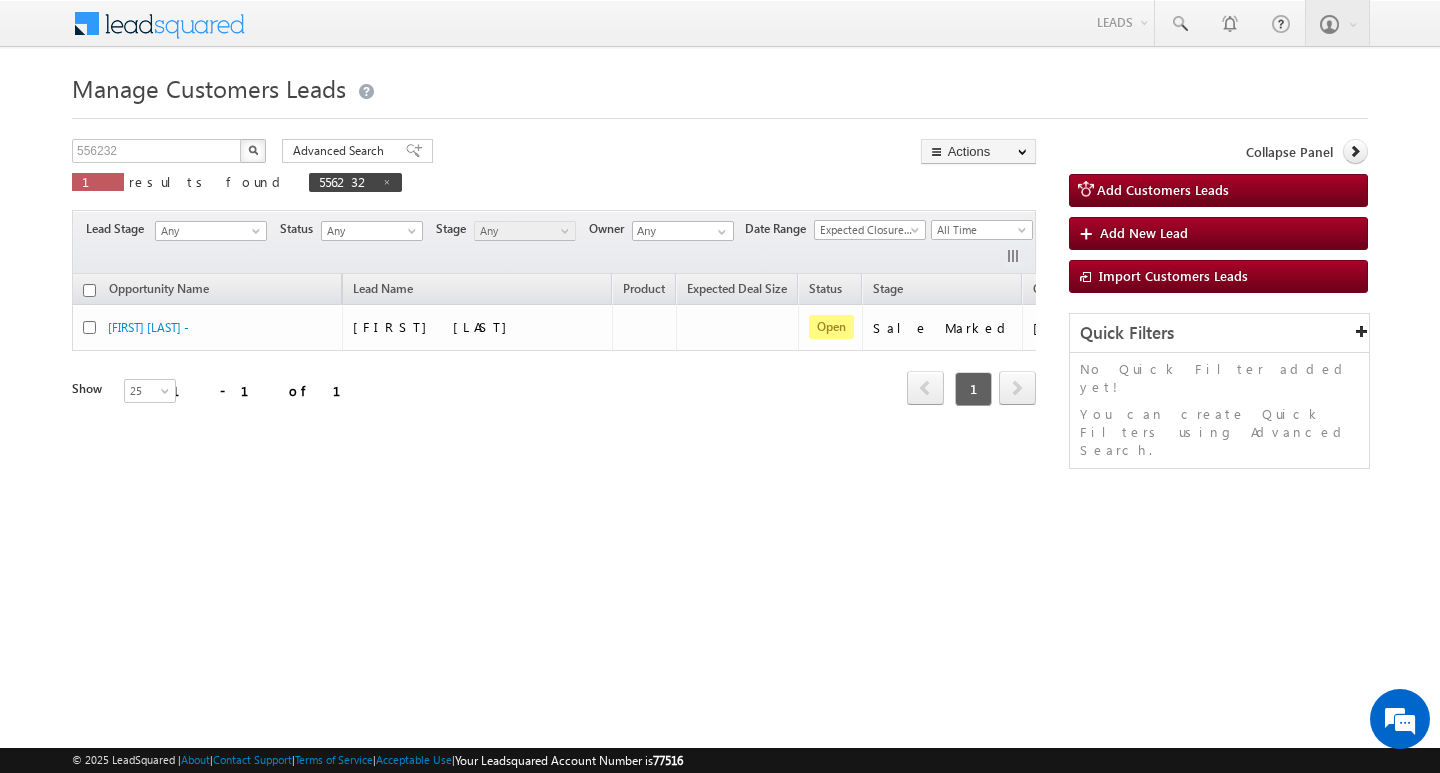click on "Manage Customers Leads
556232 X   1 results found         556232
Advanced Search
Advanced search results
Actions Export Customers Leads Reset all Filters
Actions Export Customers Leads Bulk Update Change Owner Change Stage Bulk Delete Add Activity Reset all Filters" at bounding box center (720, 317) 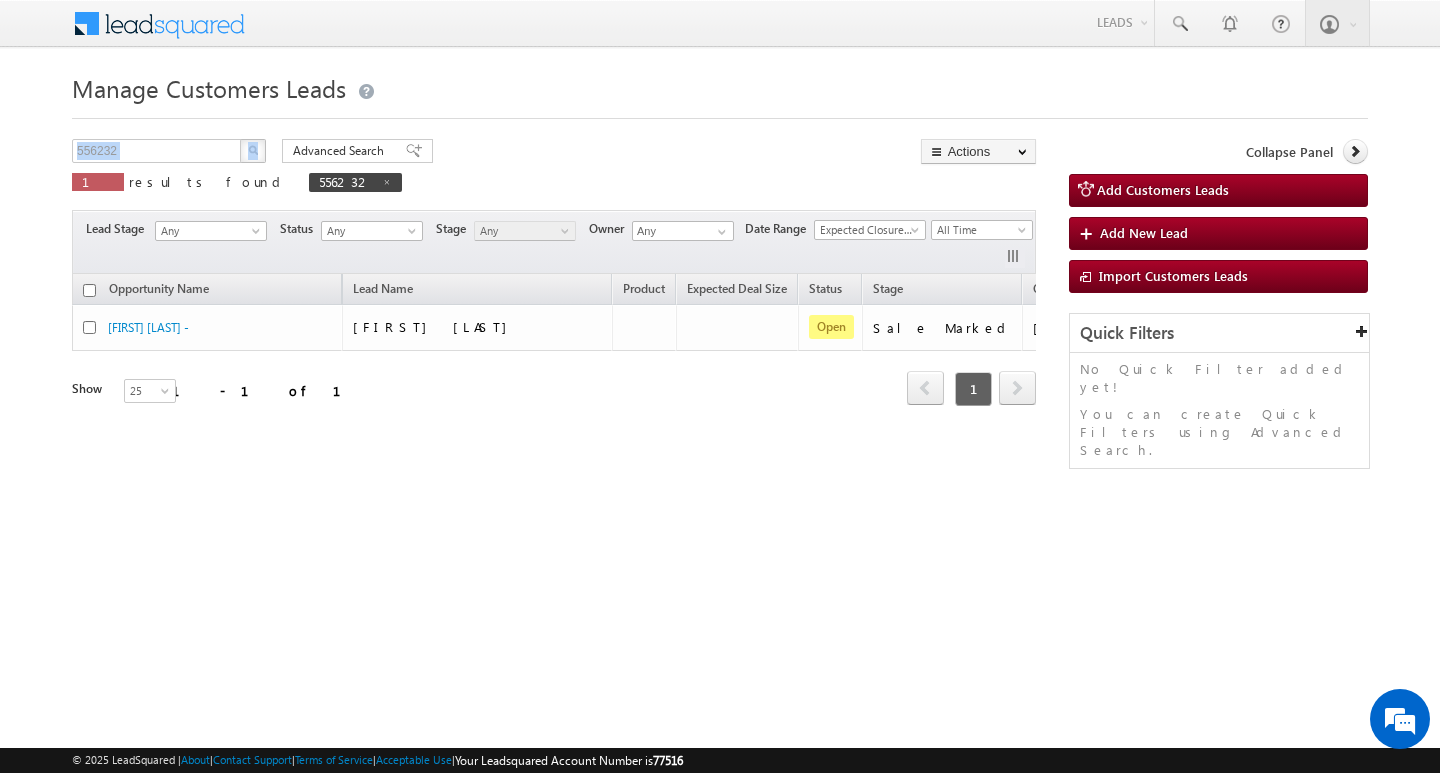 click on "Manage Customers Leads
556232 X   1 results found         556232
Advanced Search
Advanced search results
Actions Export Customers Leads Reset all Filters
Actions Export Customers Leads Bulk Update Change Owner Change Stage Bulk Delete Add Activity Reset all Filters" at bounding box center [720, 317] 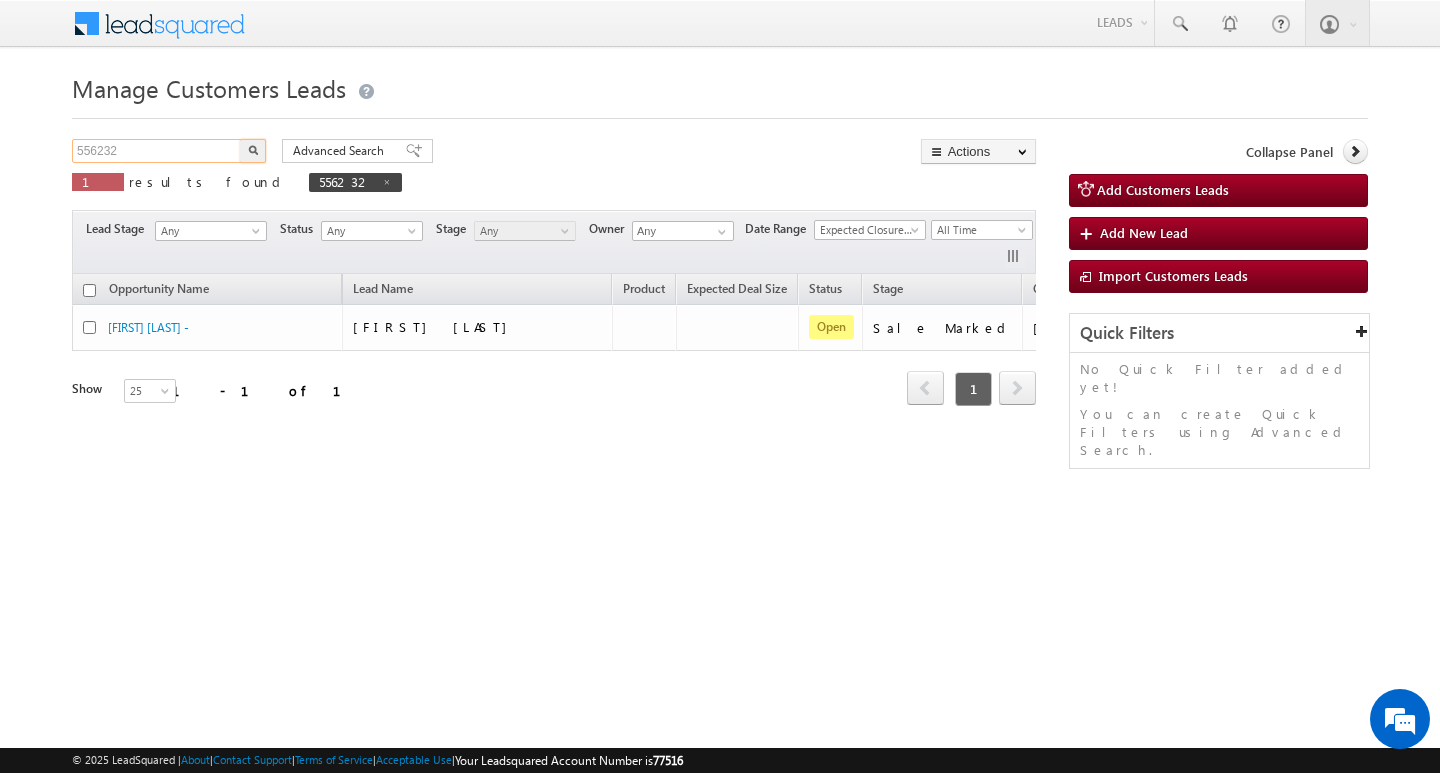 click on "556232" at bounding box center [157, 151] 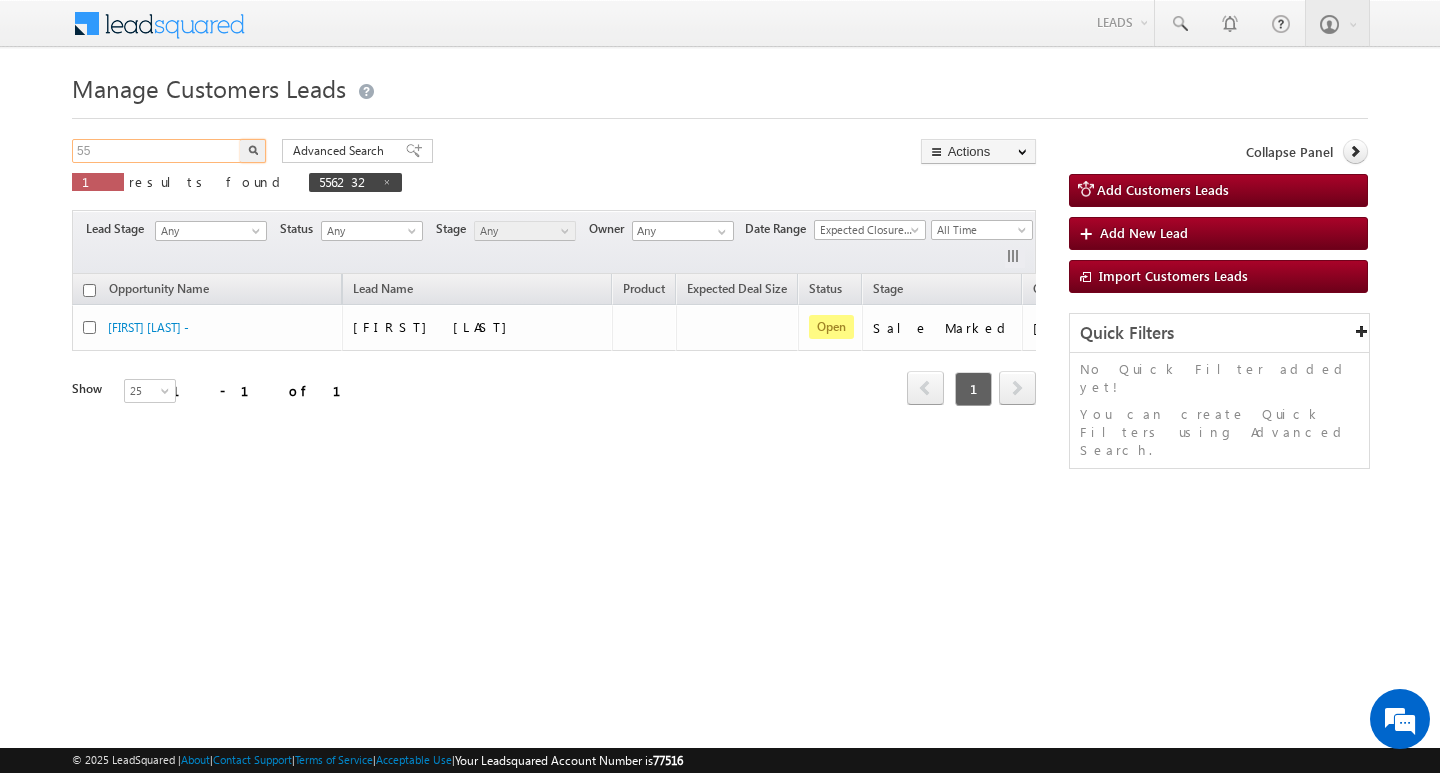 type on "5" 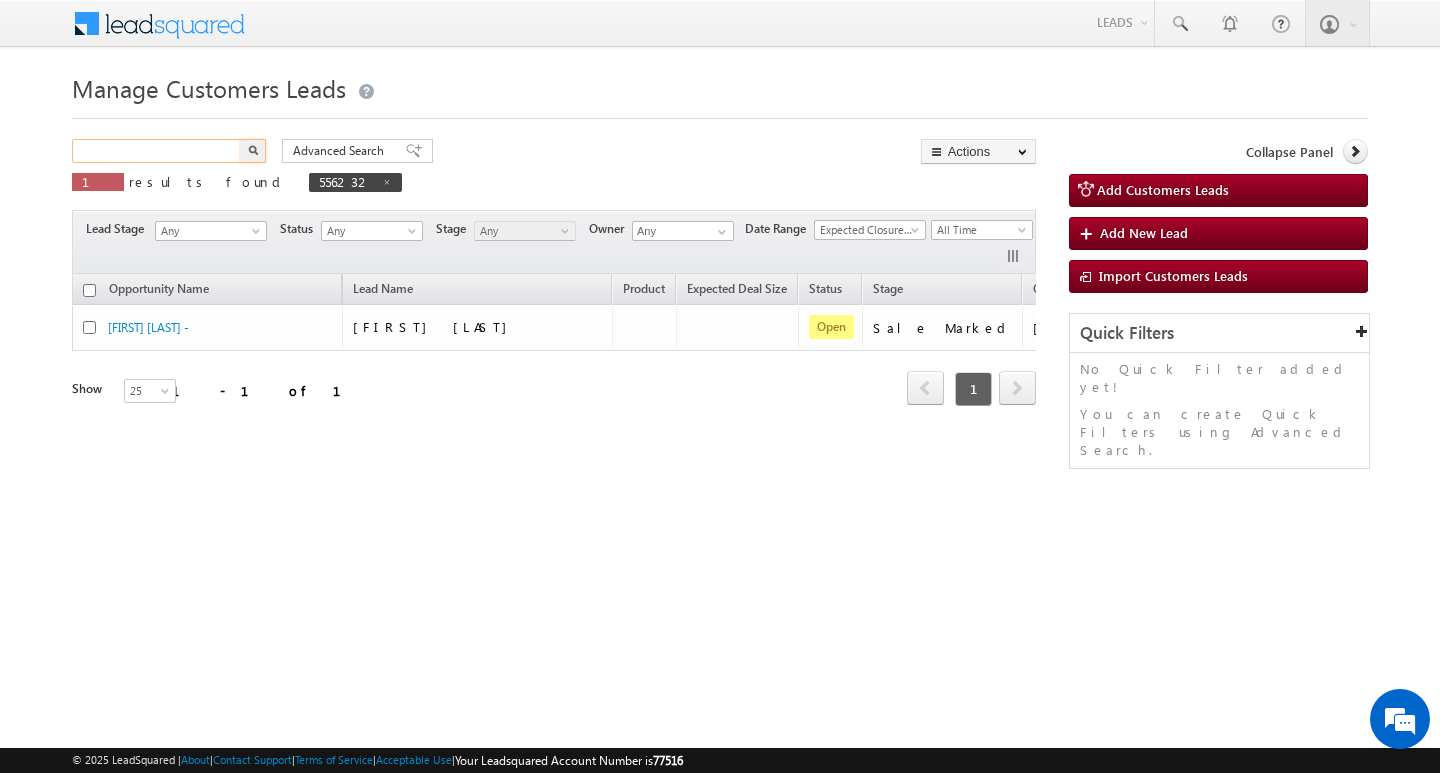 paste on "517903" 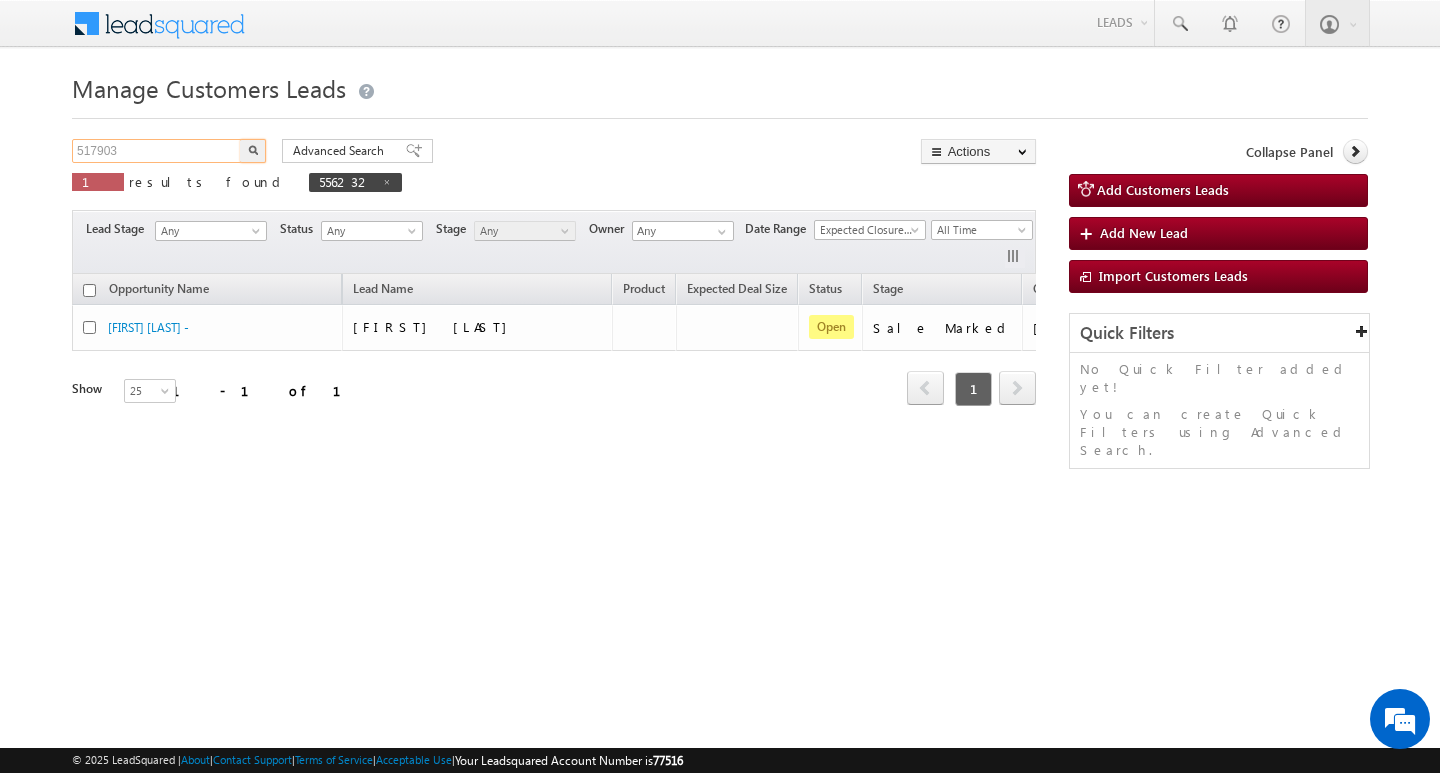 type on "517903" 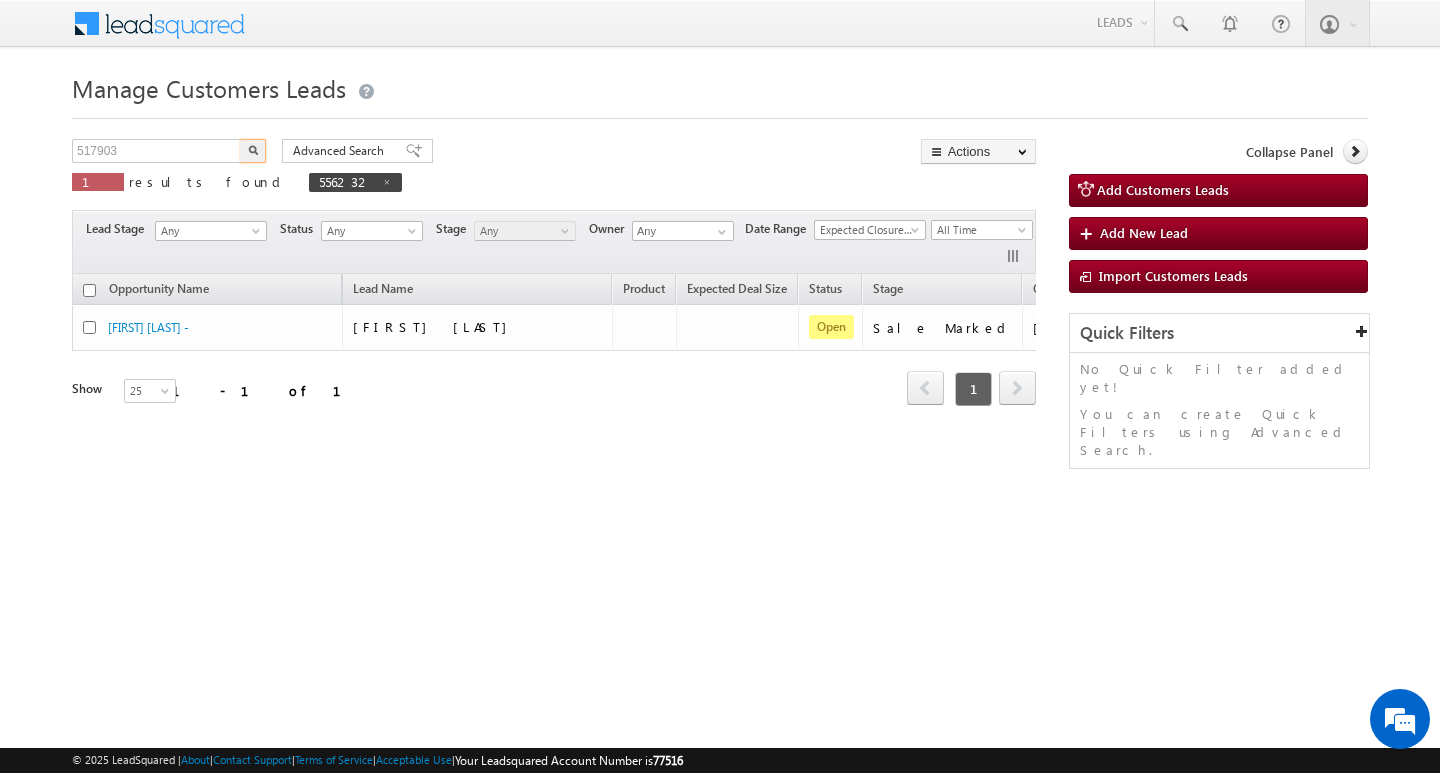 click at bounding box center [253, 150] 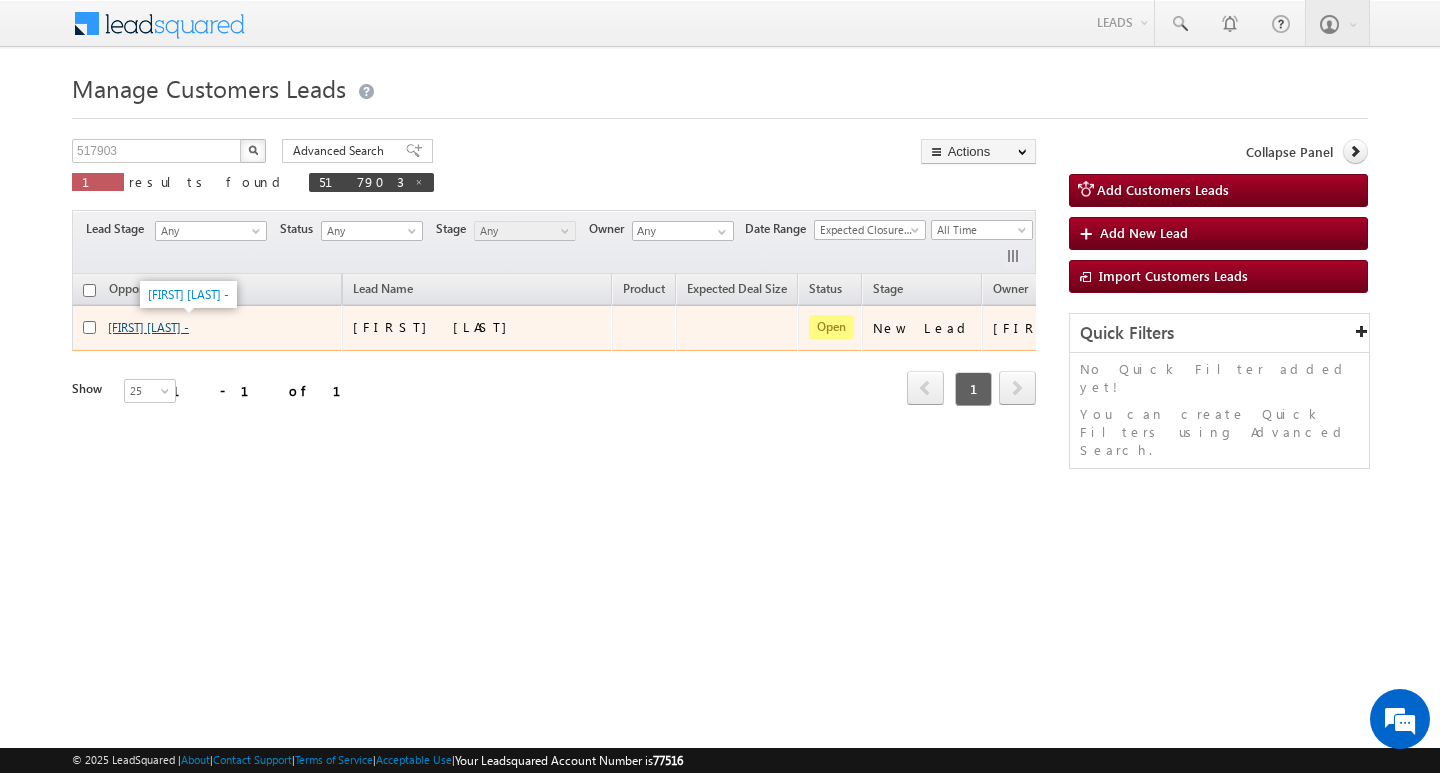 click on "[FIRST] [LAST] -" at bounding box center [148, 327] 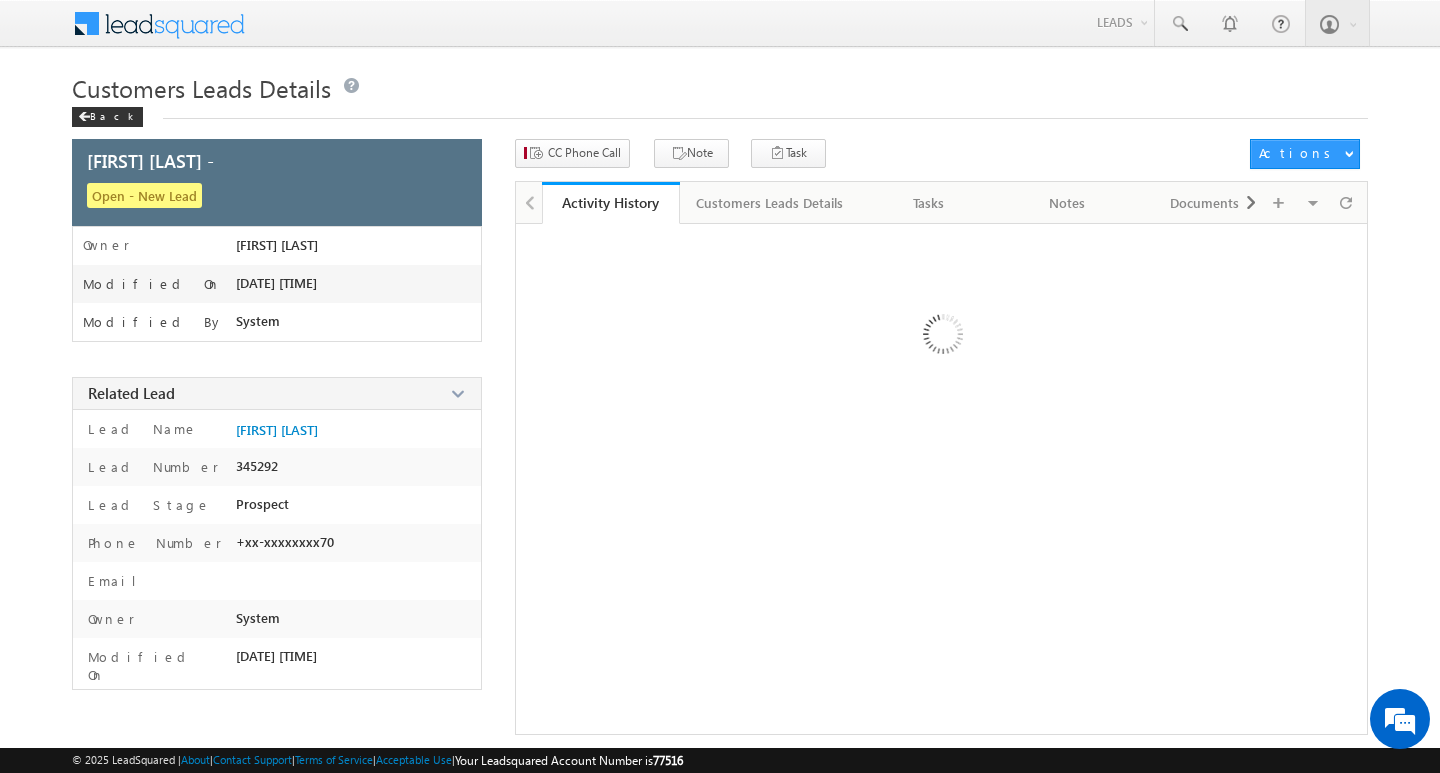scroll, scrollTop: 0, scrollLeft: 0, axis: both 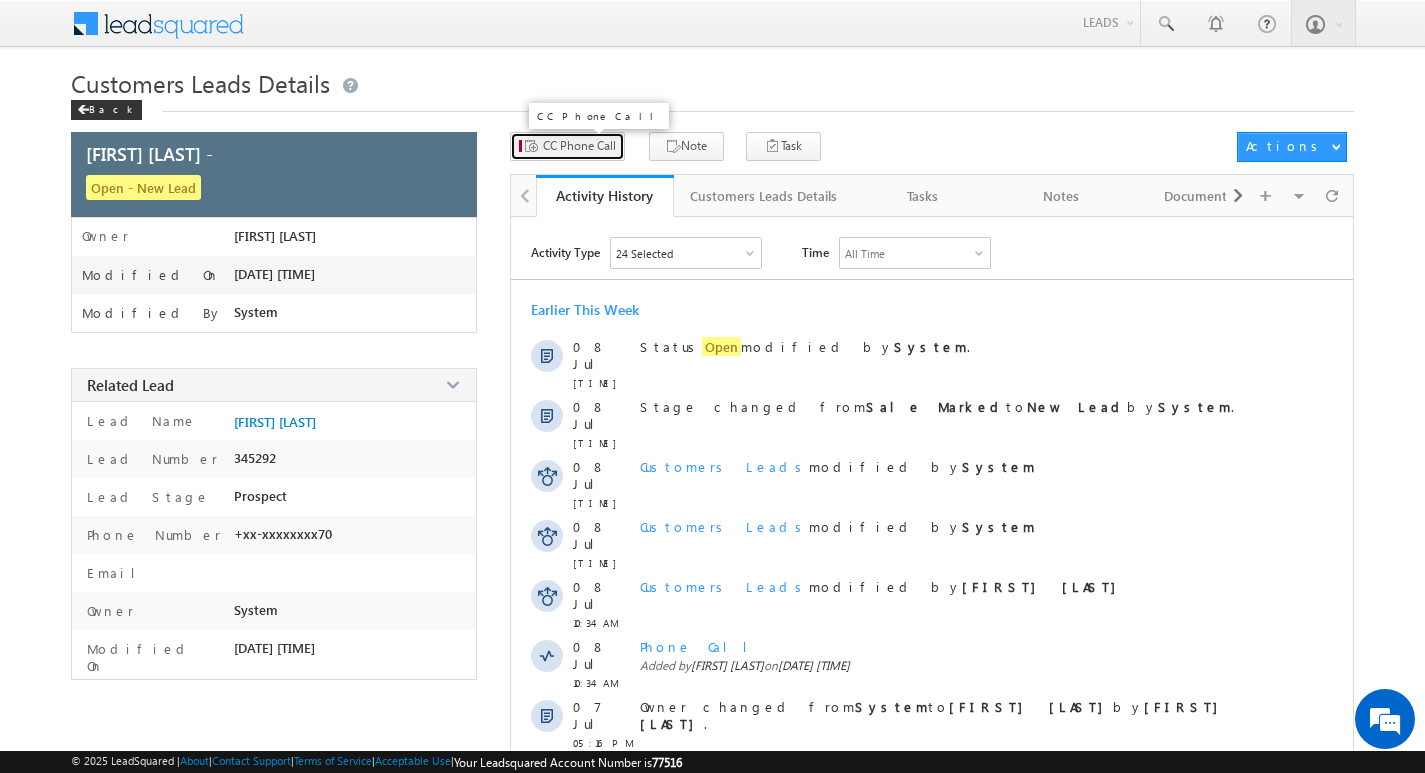 click on "CC Phone Call" at bounding box center (567, 146) 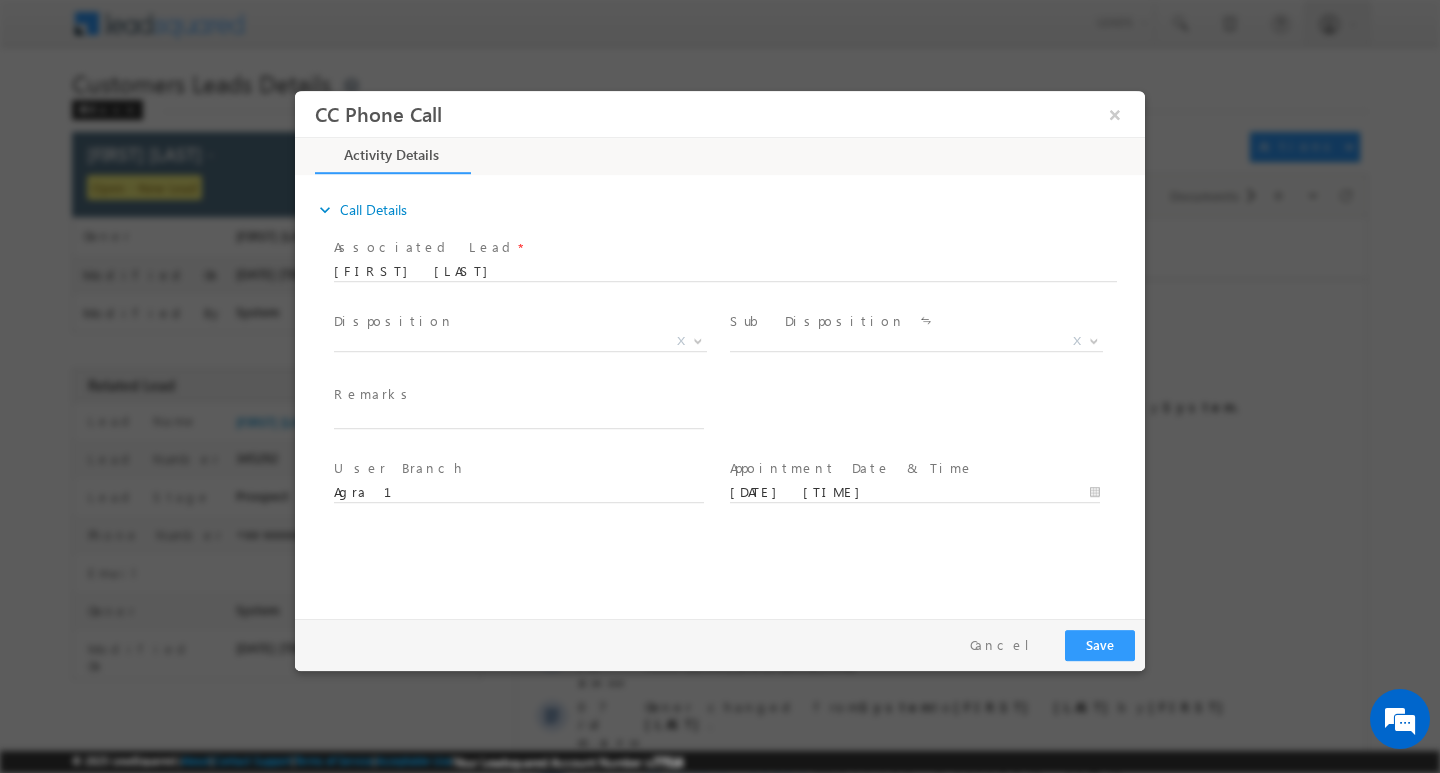 scroll, scrollTop: 0, scrollLeft: 0, axis: both 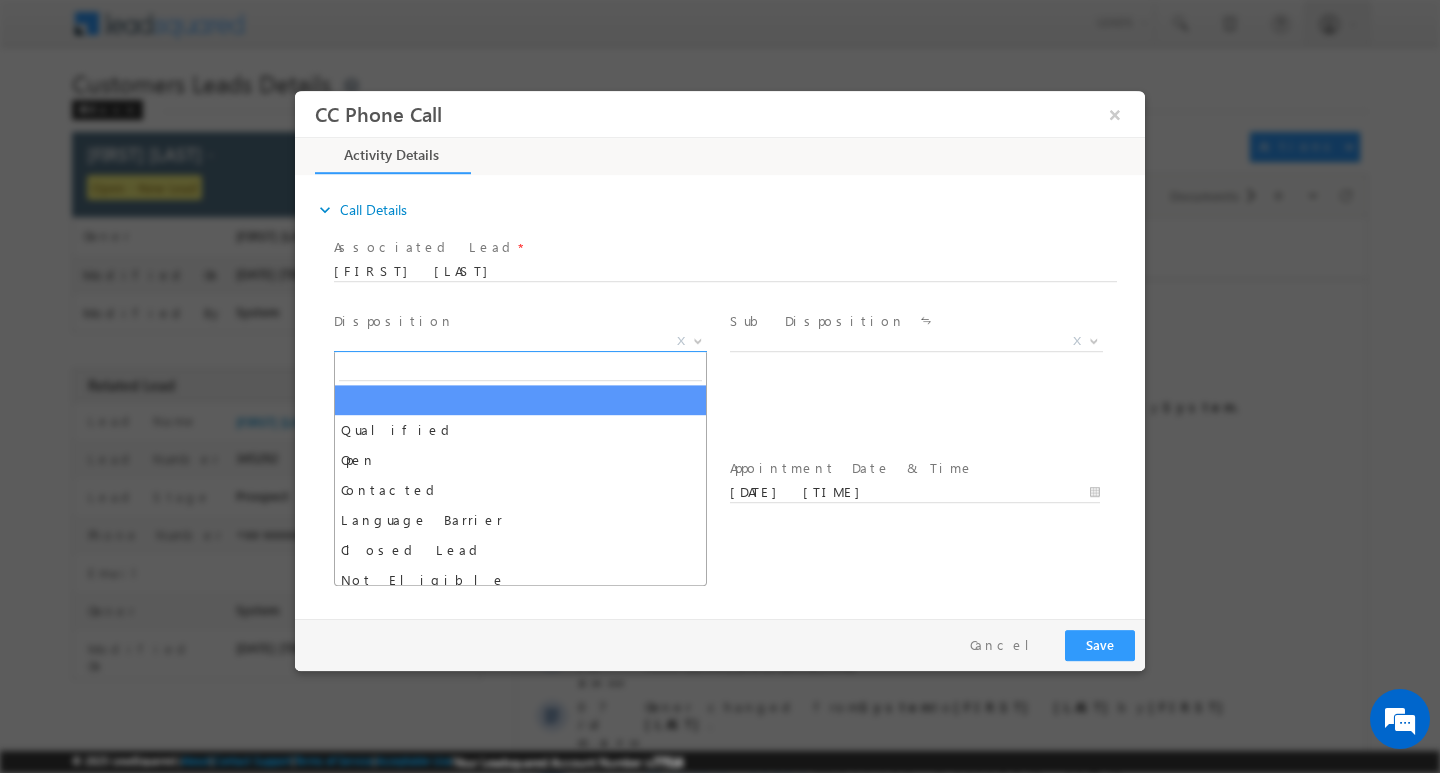 click at bounding box center (696, 340) 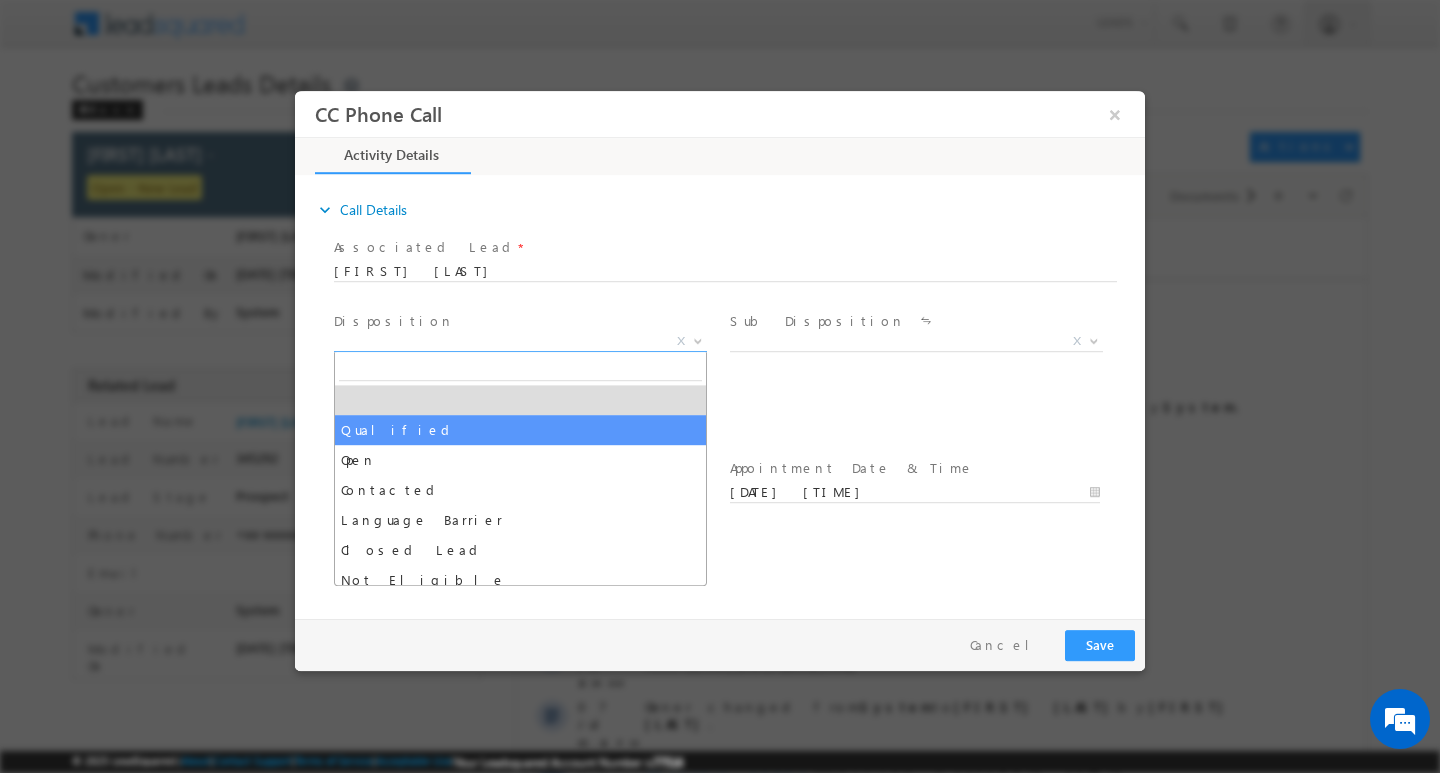 select on "Qualified" 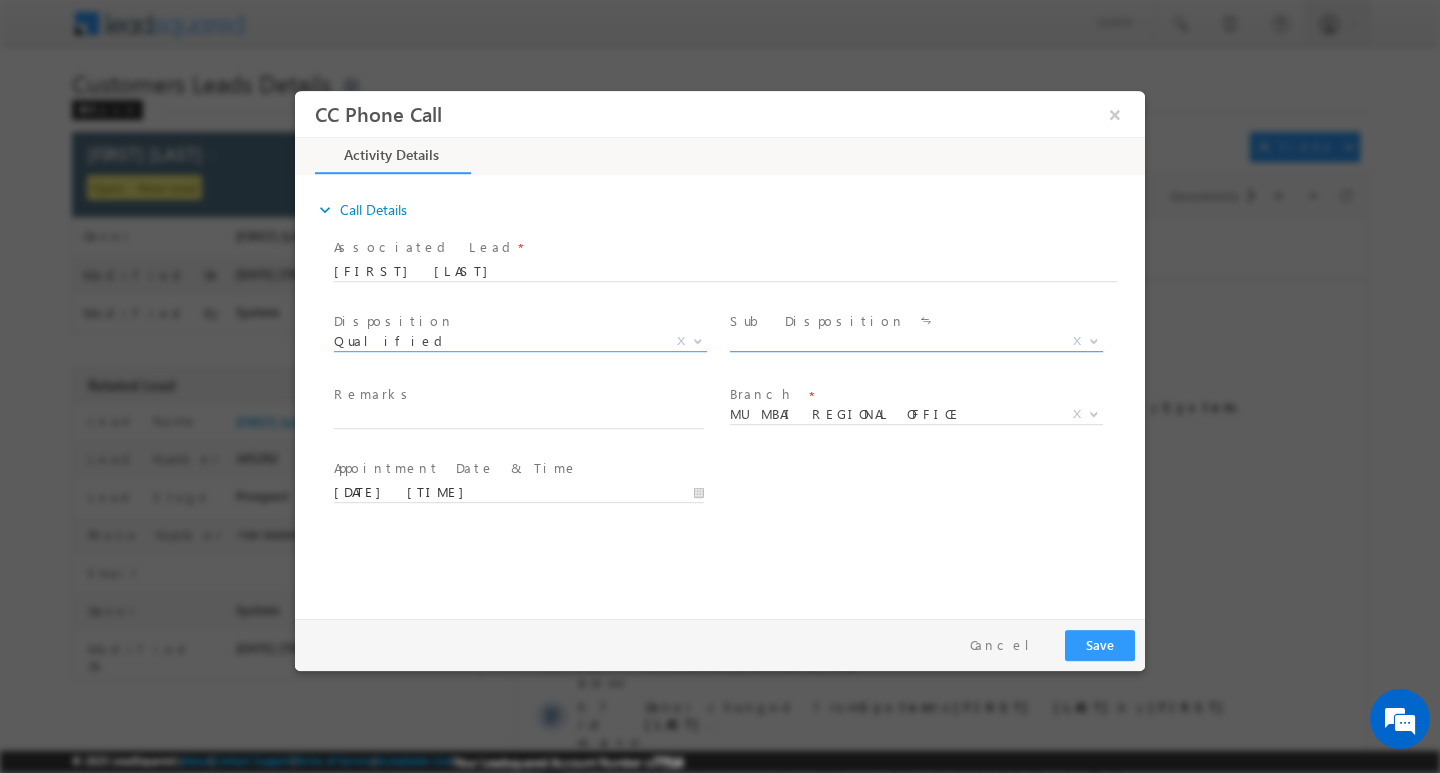click at bounding box center [1092, 340] 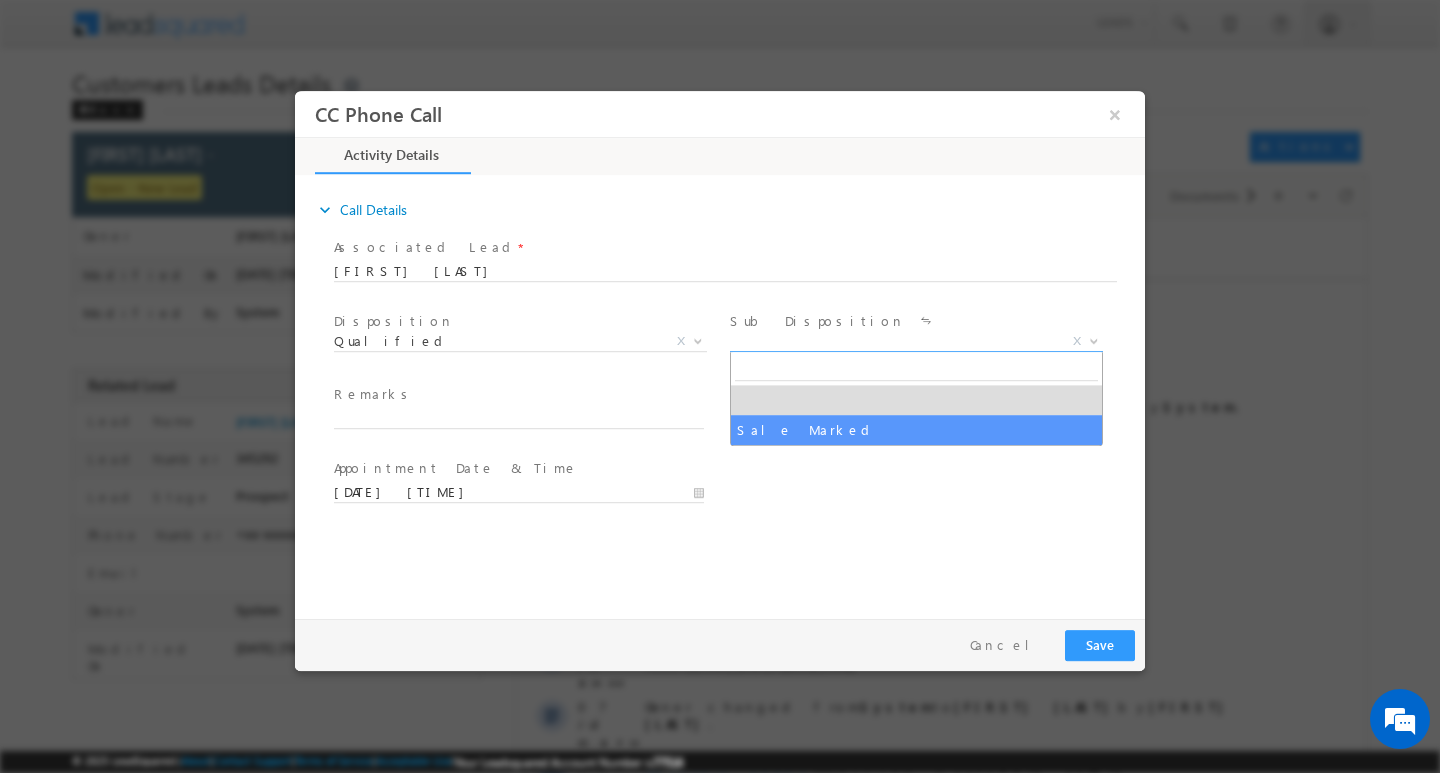 select on "Sale Marked" 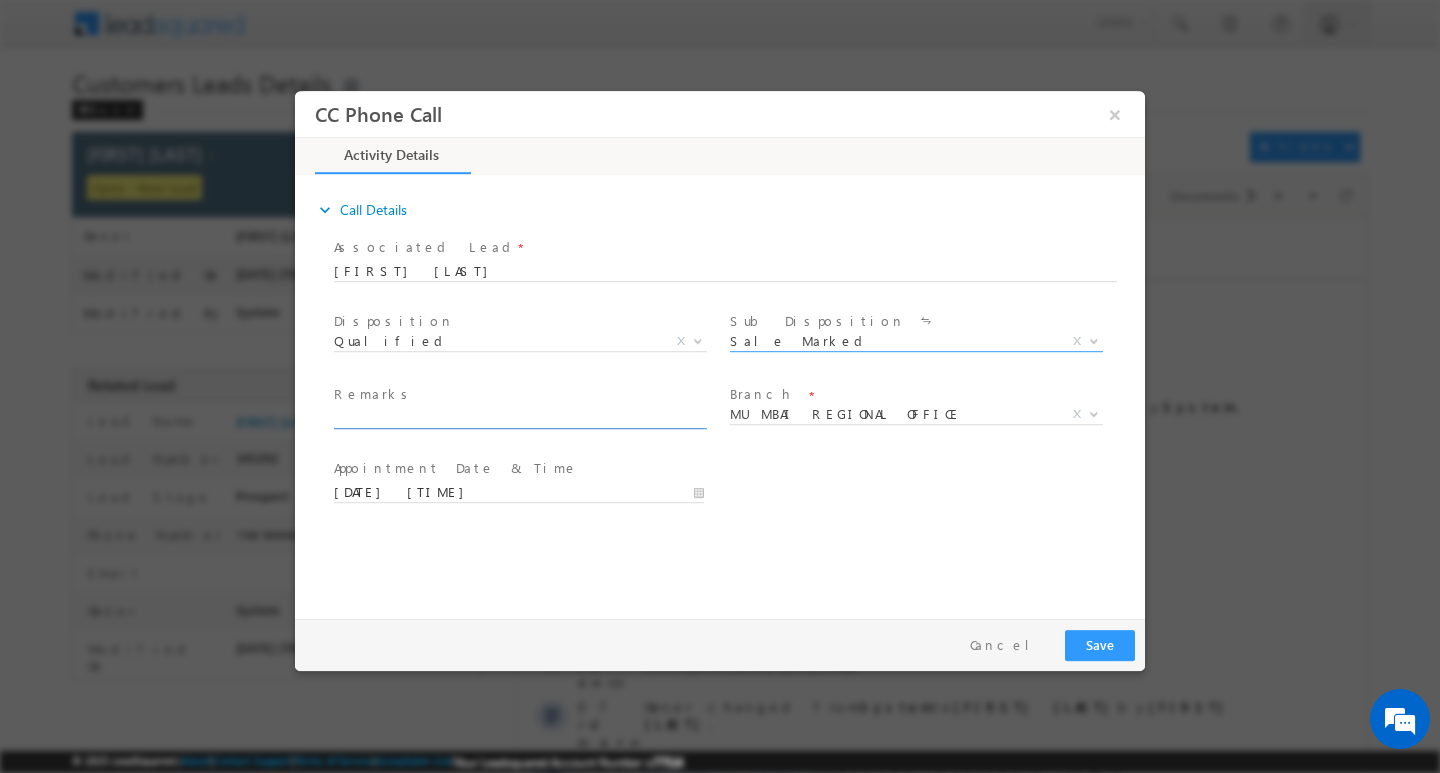 click at bounding box center (519, 418) 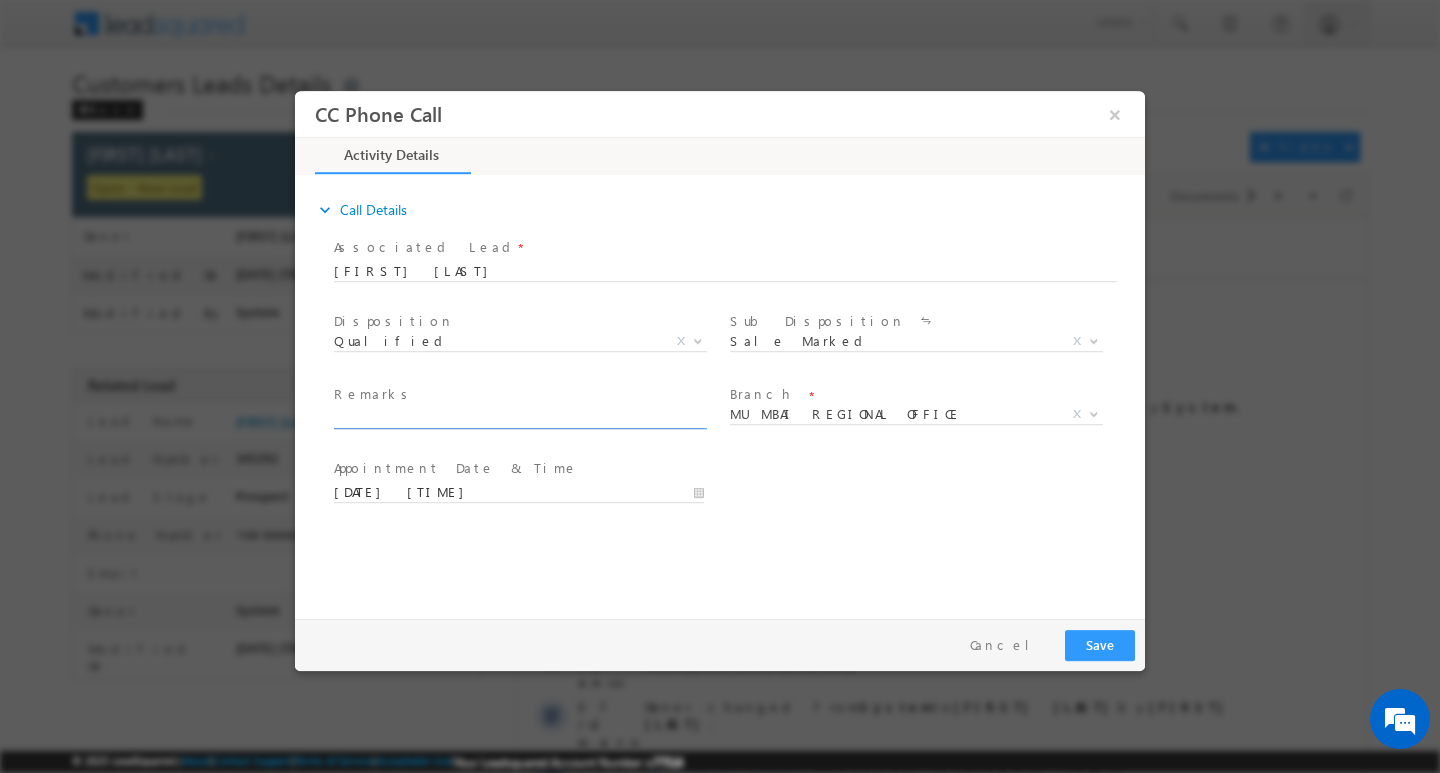 click at bounding box center (519, 418) 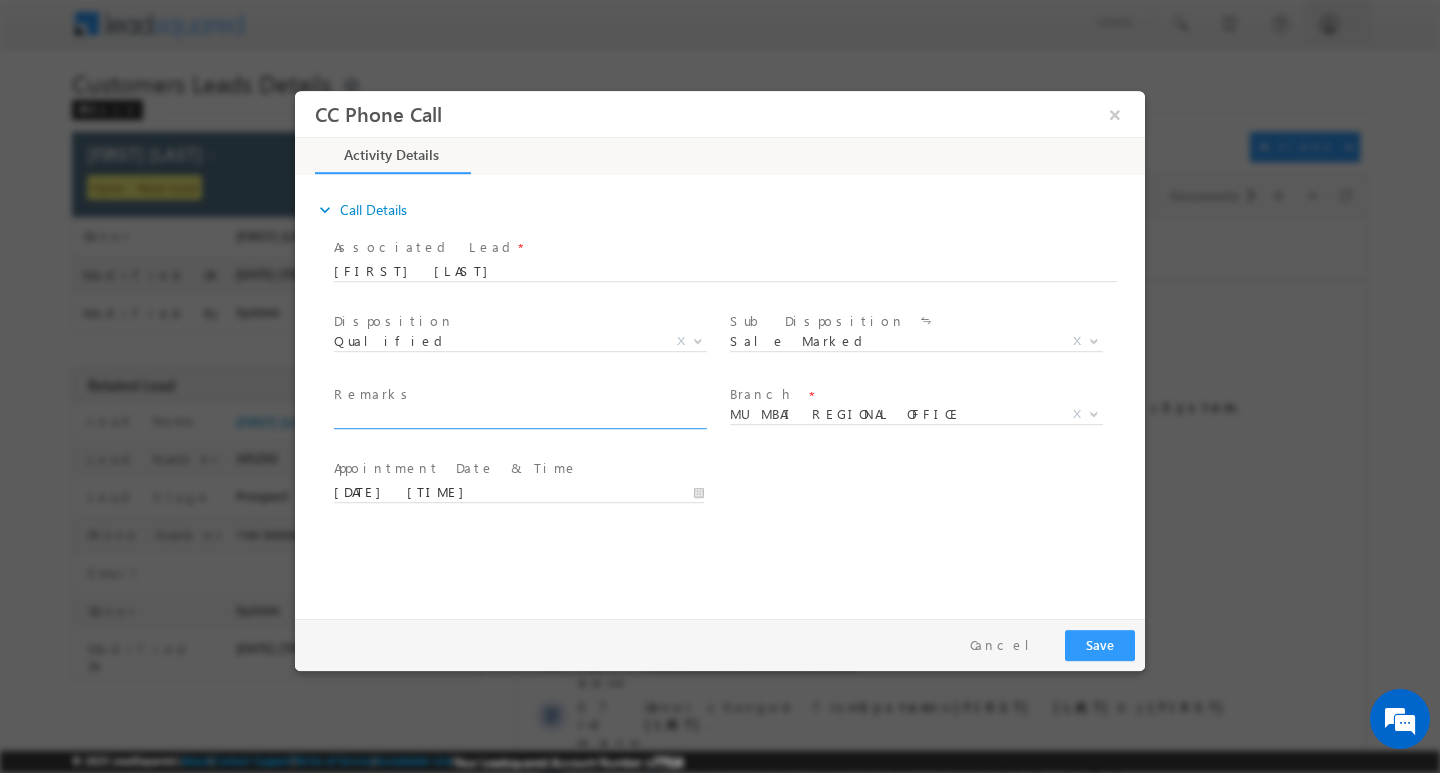 scroll, scrollTop: 0, scrollLeft: 0, axis: both 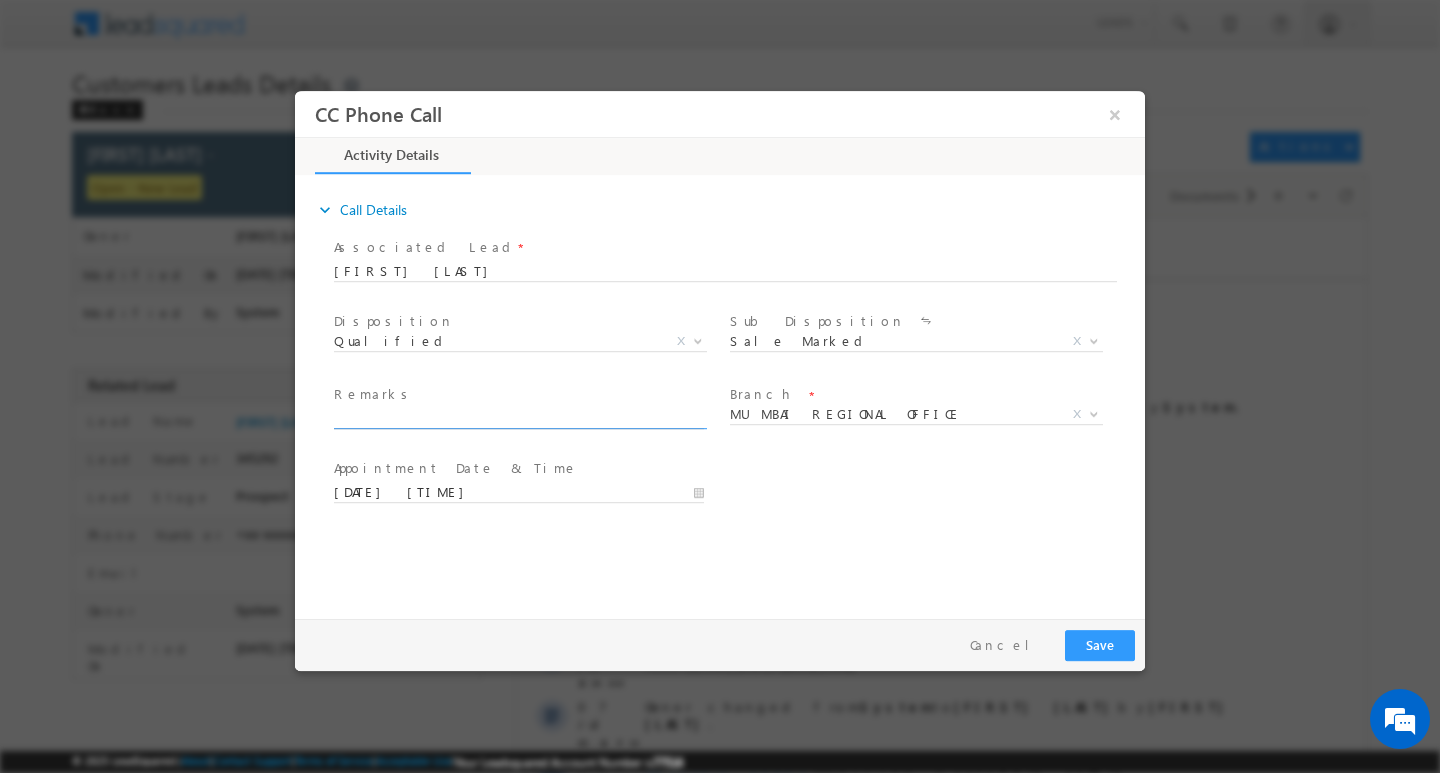 click at bounding box center [519, 418] 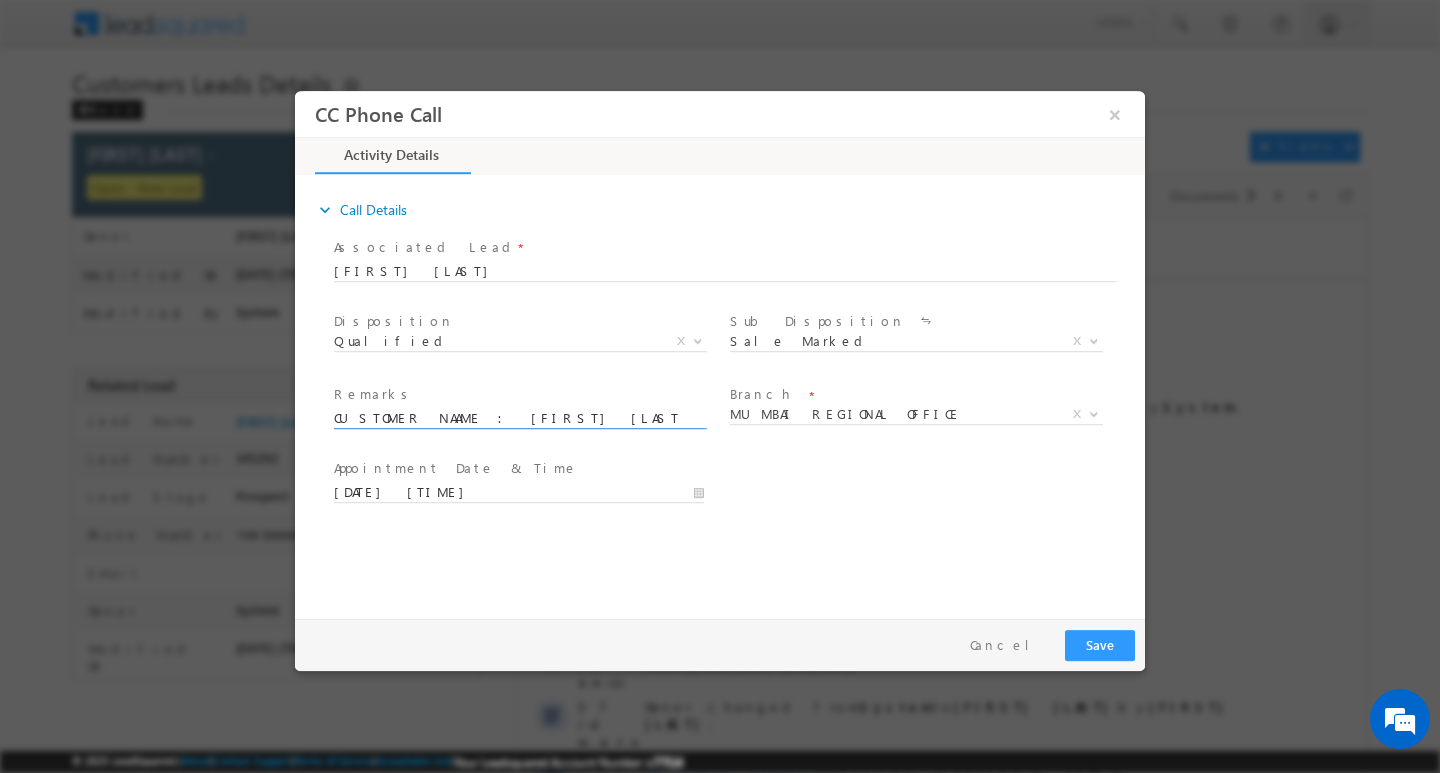 scroll, scrollTop: 0, scrollLeft: 1004, axis: horizontal 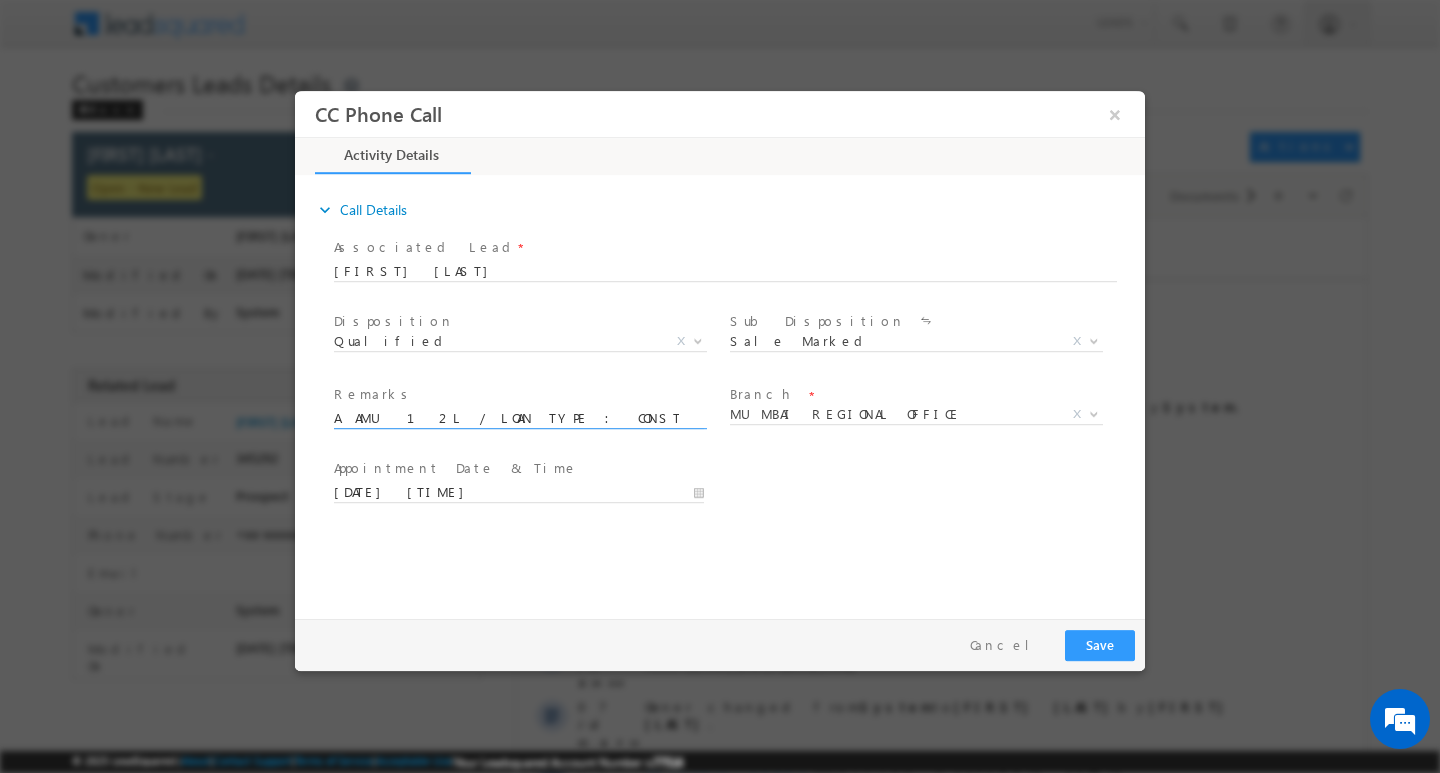 type on "CUSTOMER NAAME : [FIRST] [LAST] : AG [AGE]/   MOTHE INCOME 50K / B  /SELF EMPLOYED / LONA AMU 12L / LOAN TYPE : CONSTRUCTION : PROPERTY  TYPE MC : WORK EXPE 10Y : ADD CHORALIYA  SHATRI NAGR /PINCOD [POSTAL CODE]" 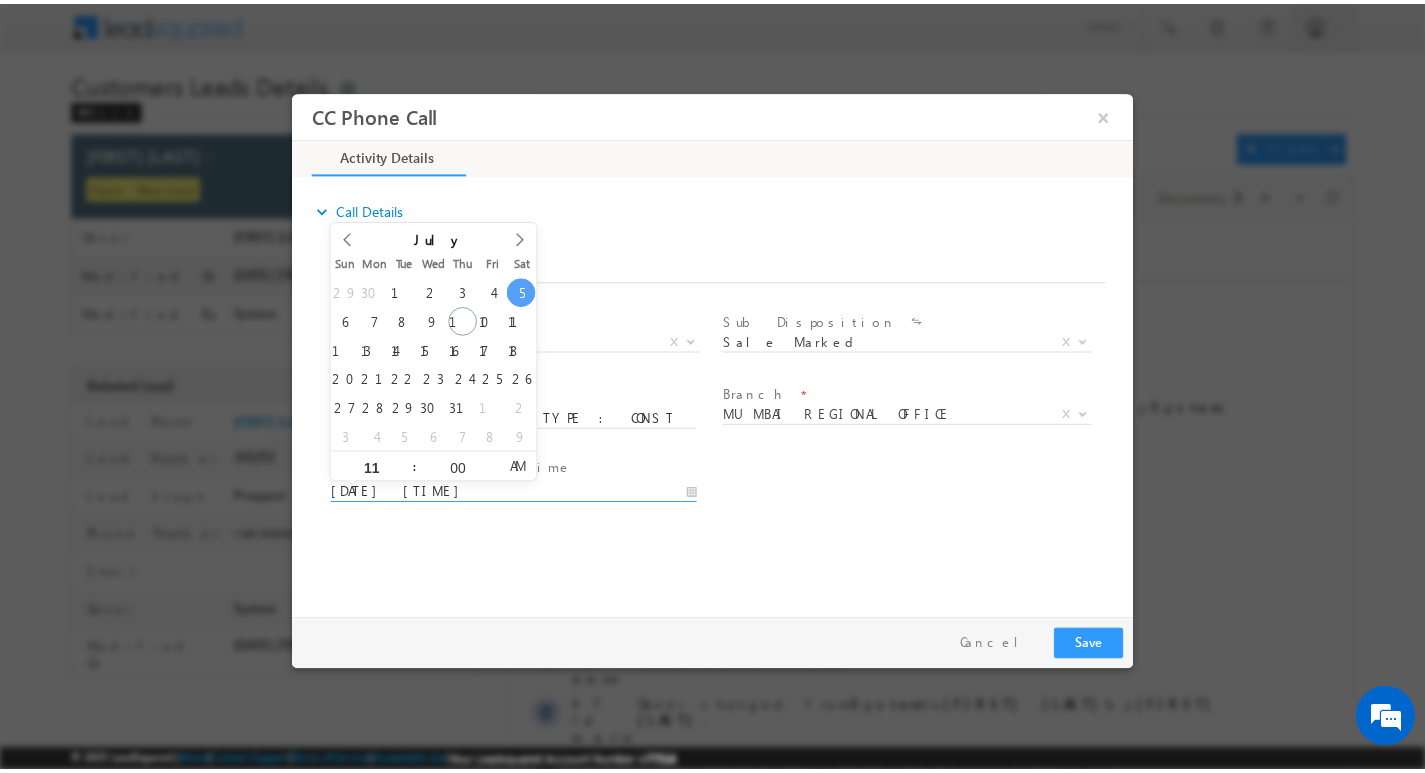 scroll, scrollTop: 0, scrollLeft: 0, axis: both 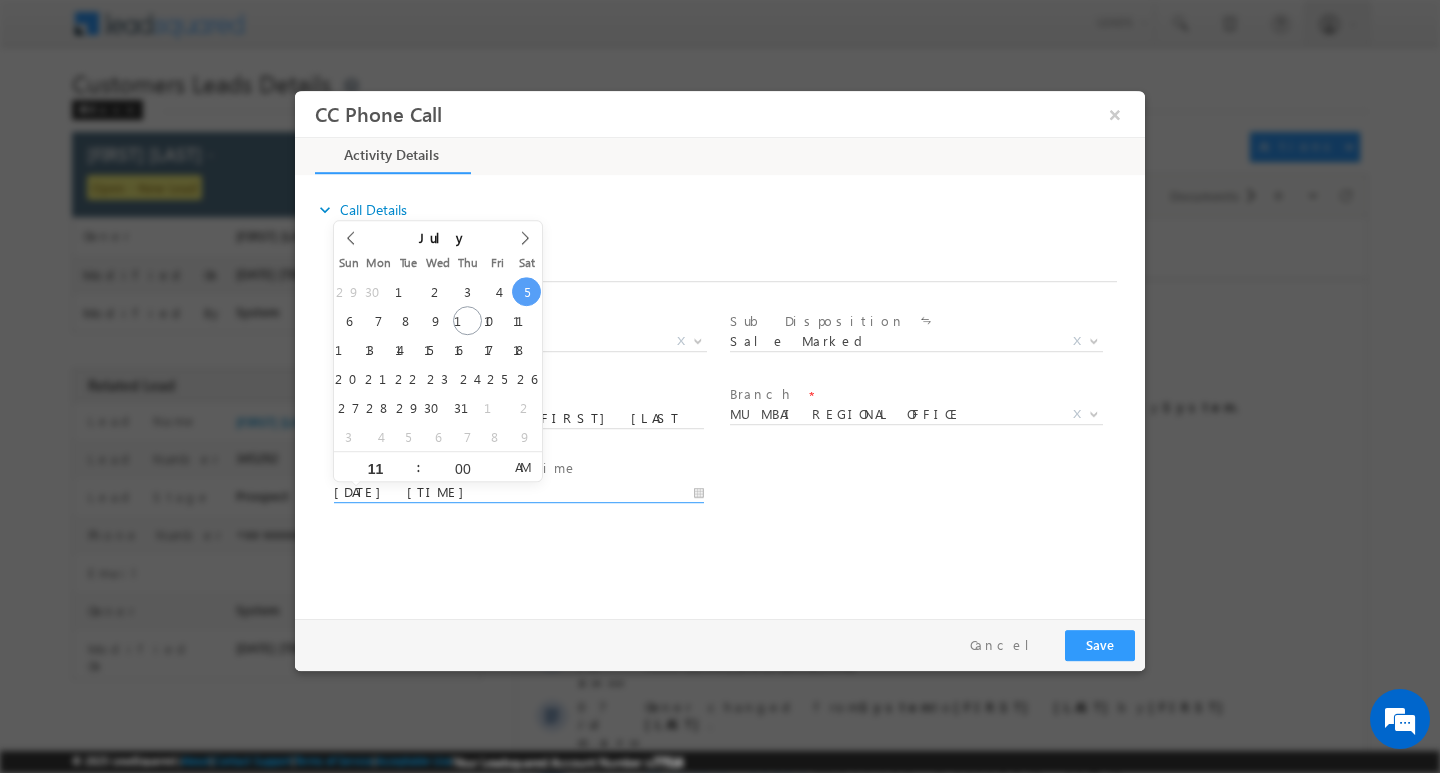 click on "[DATE] [TIME]" at bounding box center [519, 492] 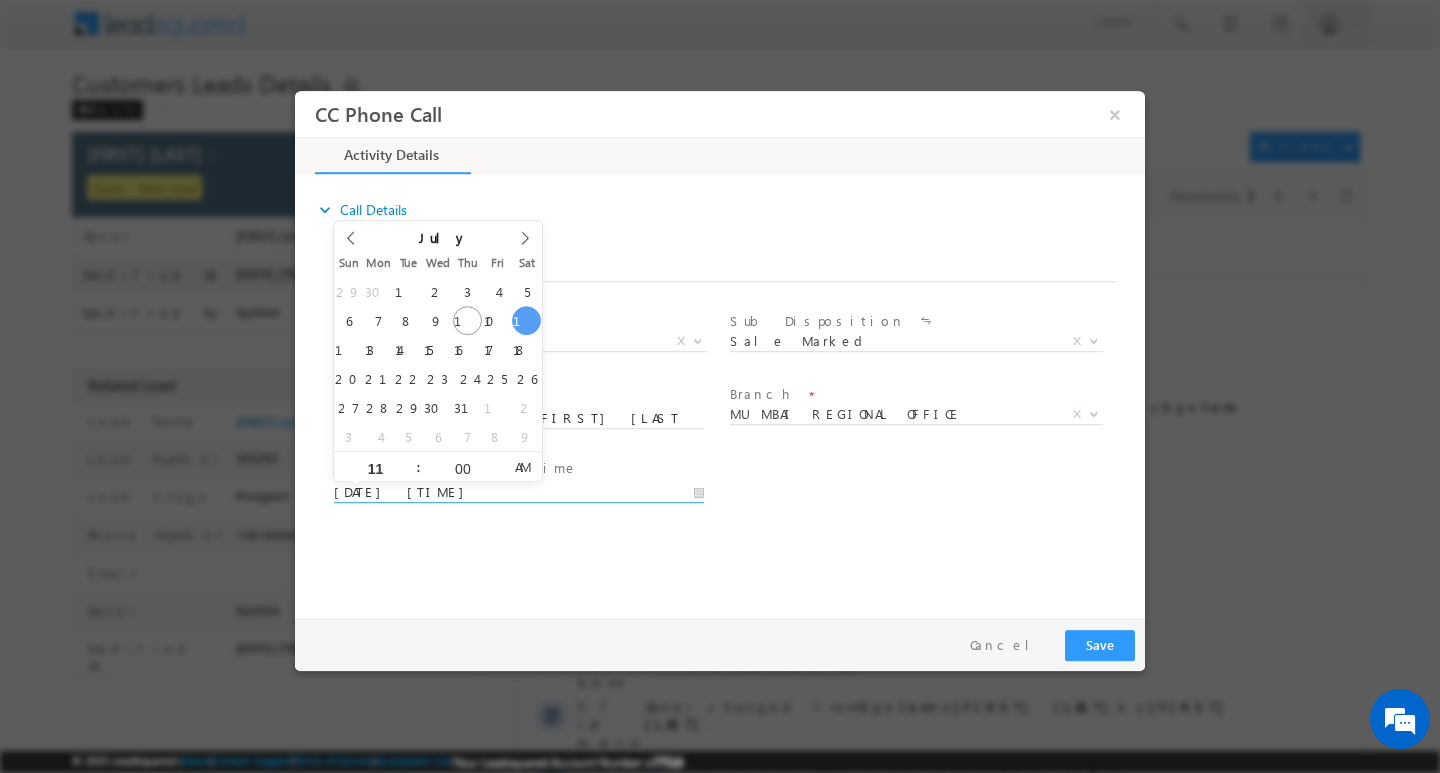 type on "[DATE] [TIME]" 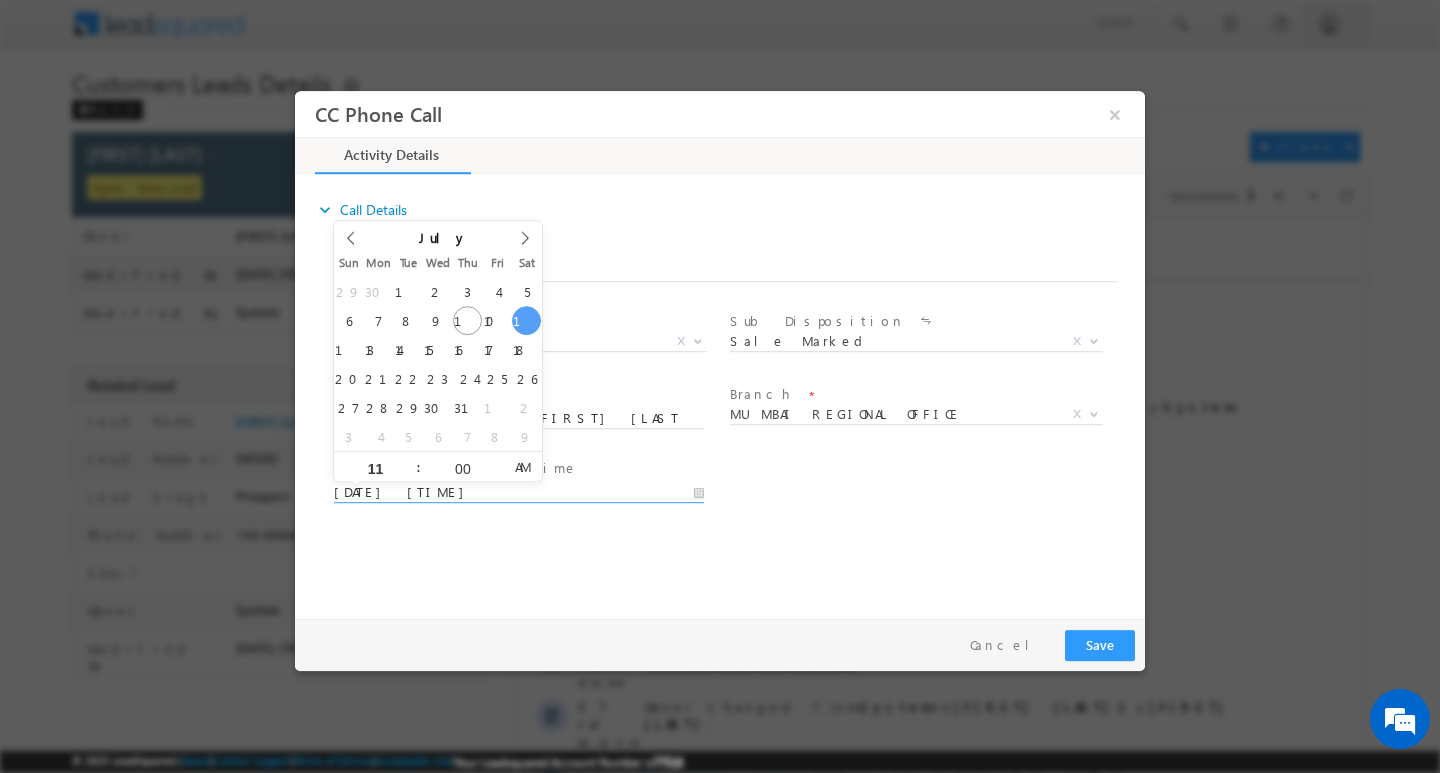 click at bounding box center (518, 512) 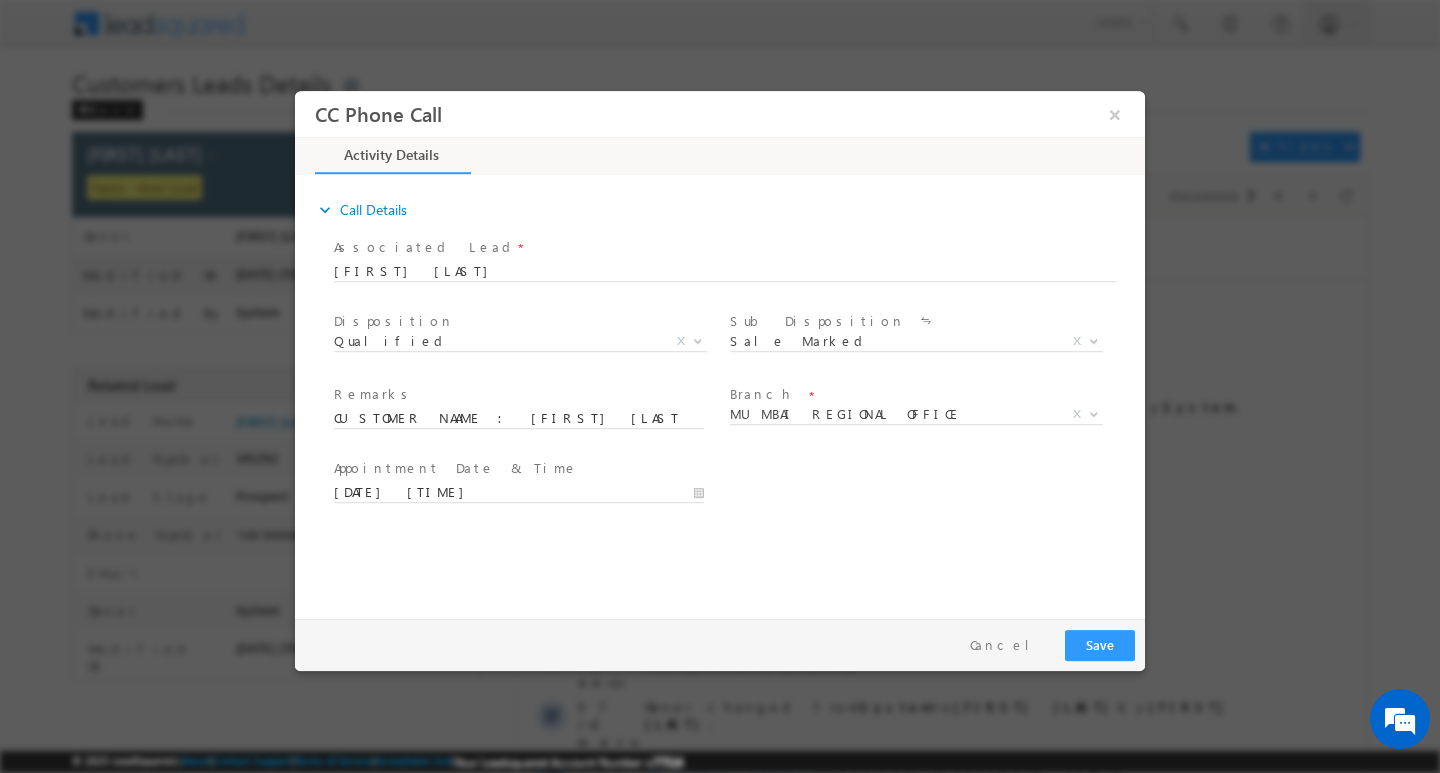click on "Branch
*
[CITY] REGIONAL OFFICE
CMS DEFAULT BRANCH
[CITY]
[CITY]
[CITY]
[CITY]
[CITY]
[CITY]
[CITY]
[CITY]
[CITY] 2
[CITY] 1
[CITY]
[CITY] 2
[CITY] 3
[CITY] 2
[CITY]
[CITY]
[CITY] 1
[CITY]
[CITY]
[CITY]
[CITY]
[CITY]
[CITY]
[CITY]
[CITY]
[CITY]
[CITY]
[CITY] 1
[CITY]
[CITY]
[CITY] 1
[CITY]
[CITY]
[CITY] 2
[CITY]
[CITY]
[CITY]
[CITY]
[CITY]
[CITY]
[CITY]
[CITY]
[CITY]
[CITY]
[CITY]
[CITY]
[CITY]
[CITY]
[CITY]
[CITY]
[CITY]
[CITY] 3
[CITY]
[CITY]
[CITY]
[CITY]
[CITY] Regional Office
[CITY]
[CITY]
[CITY]
[CITY]
[CITY] Regional Office
[CITY]
[CITY]
[CITY]
[CITY]
[CITY] City
[CITY]
[CITY]
[CITY]
[CITY] 2
[CITY]
[CITY]
[CITY]
[CITY]
[CITY]
[CITY]
[CITY] REGIONAL OFFICE X" at bounding box center [924, 407] 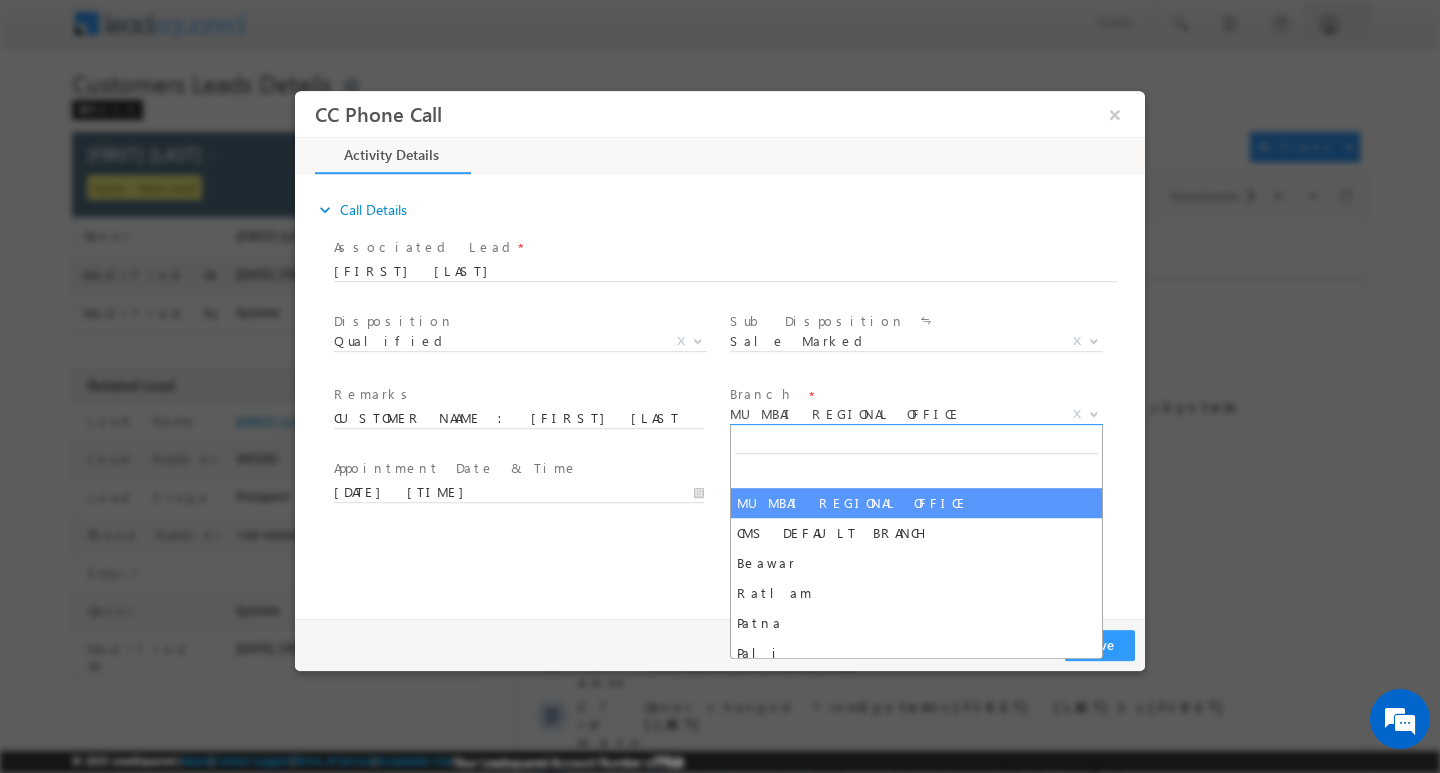 click at bounding box center (1094, 412) 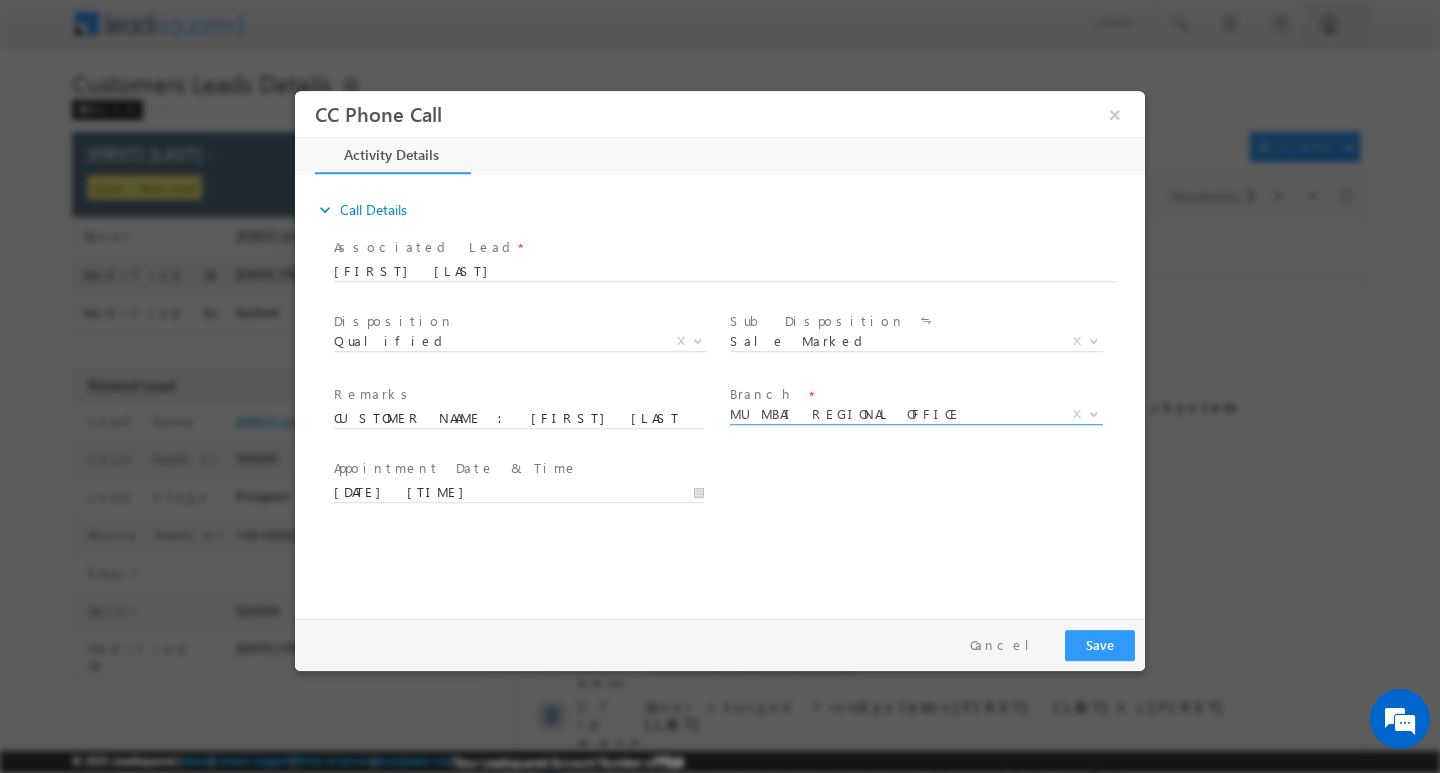drag, startPoint x: 988, startPoint y: 403, endPoint x: 980, endPoint y: 419, distance: 17.888544 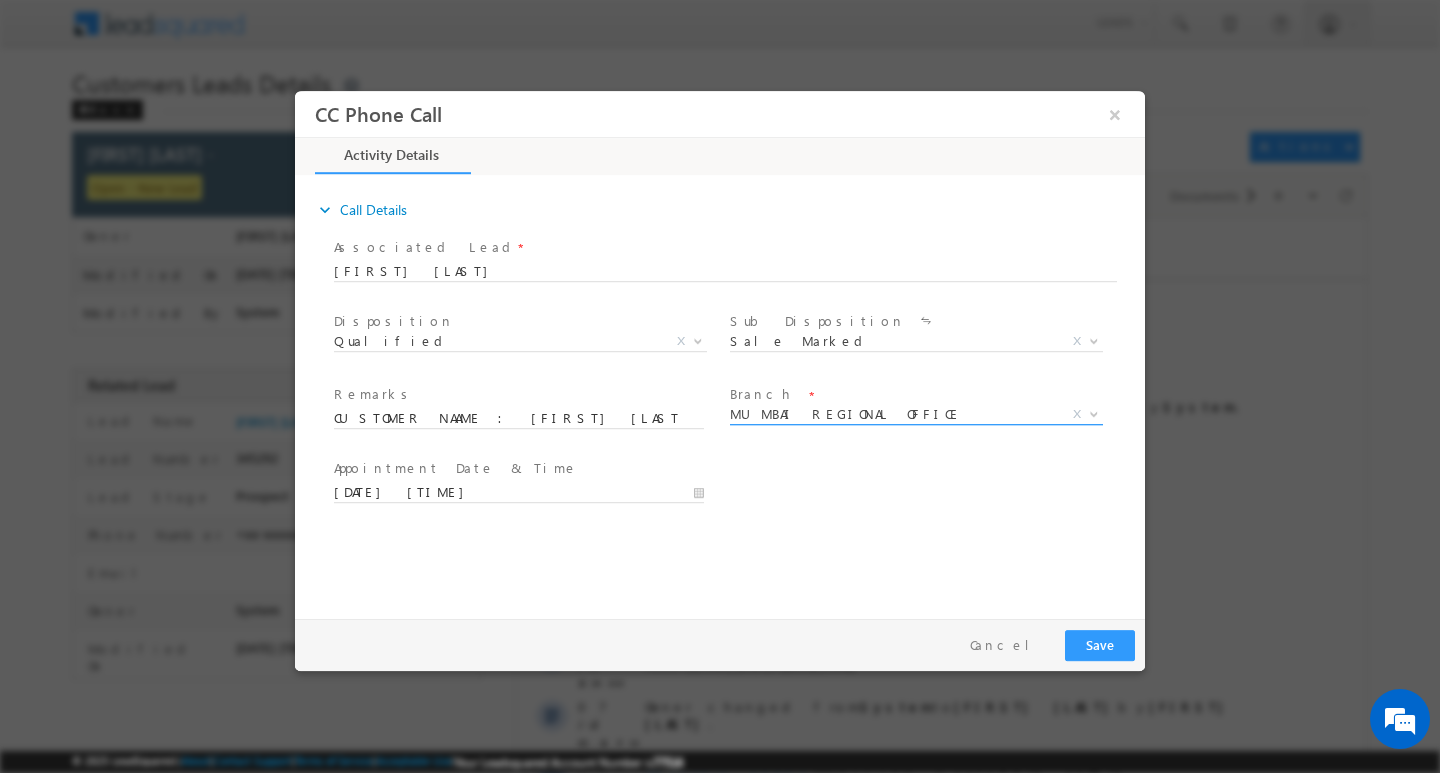 click on "MUMBAI REGIONAL OFFICE" at bounding box center (892, 413) 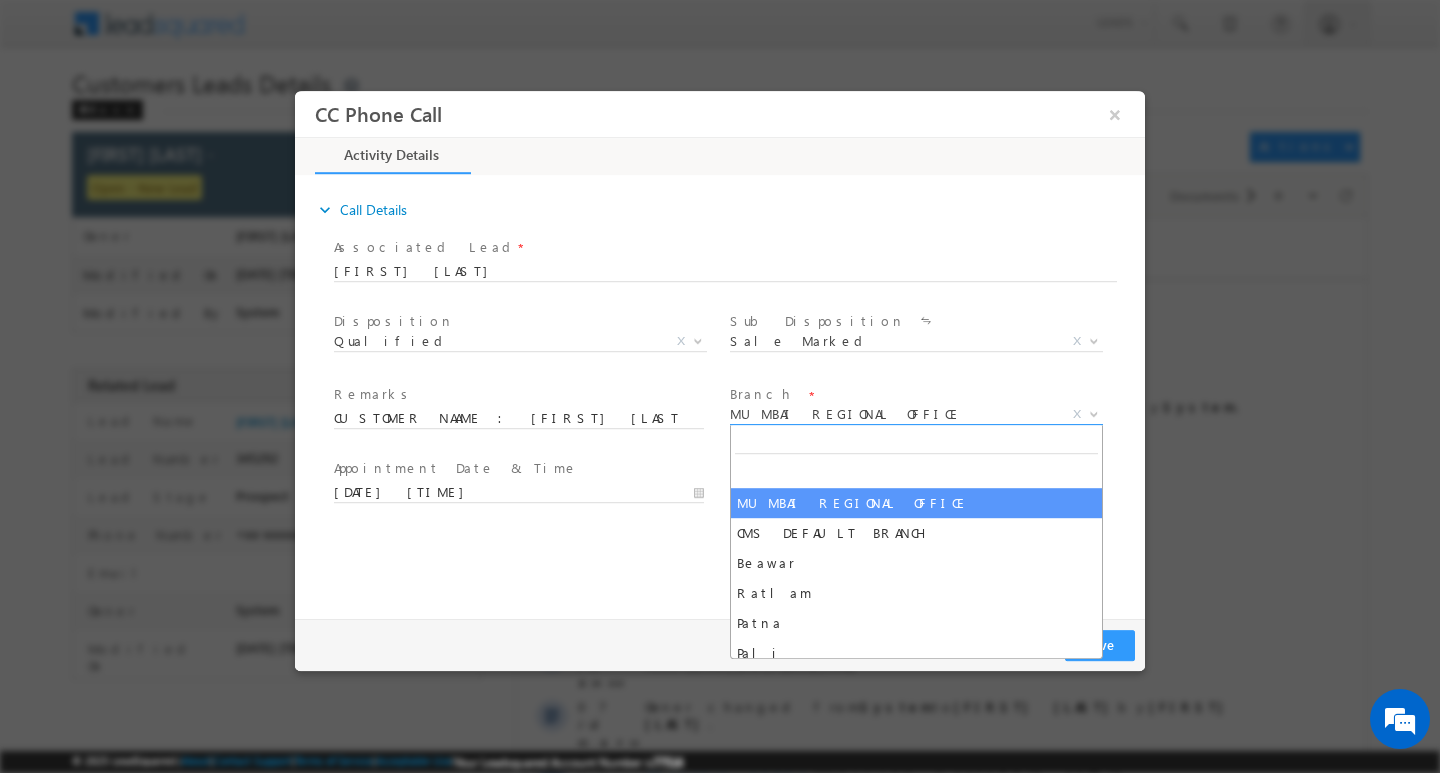 select 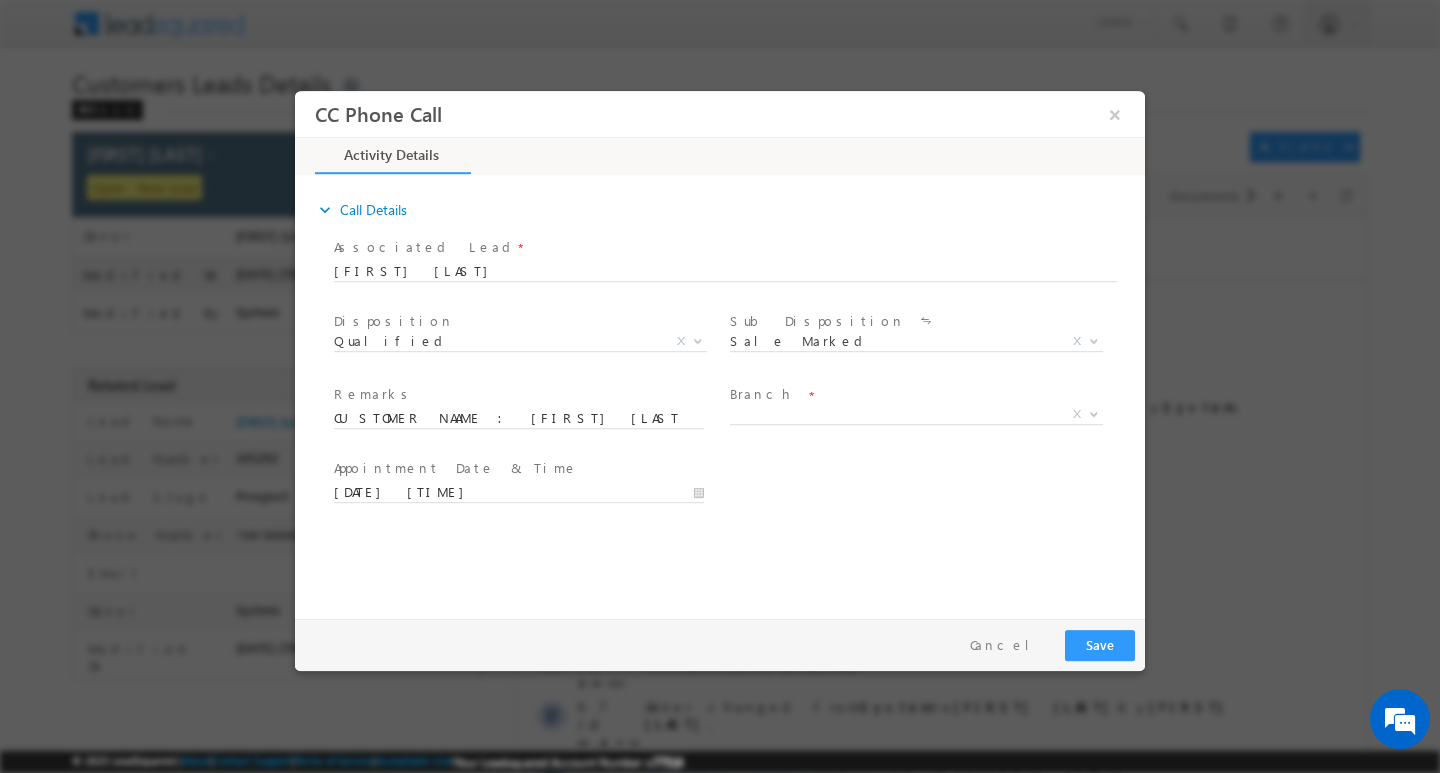click on "Branch
*" at bounding box center (914, 395) 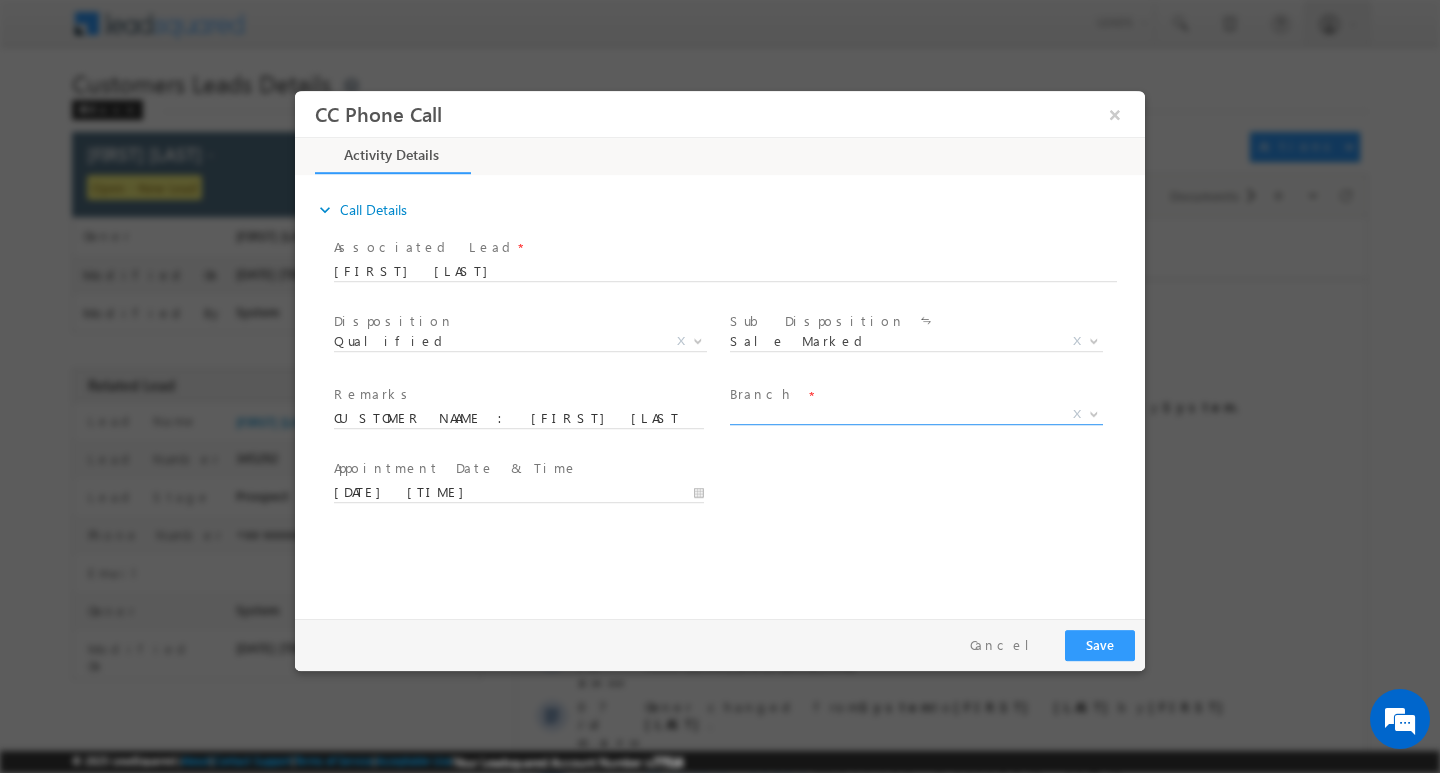 click on "X" at bounding box center (916, 414) 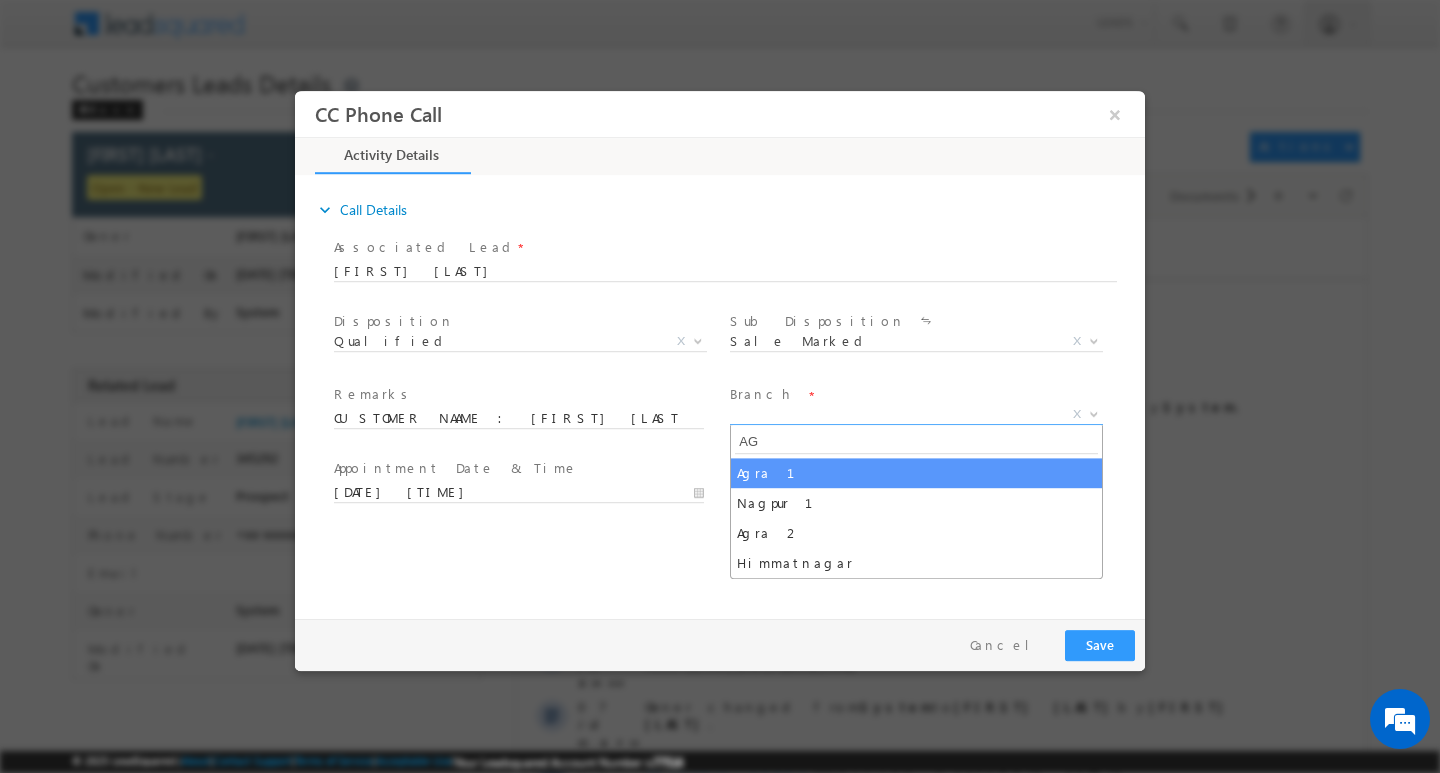 type on "AG" 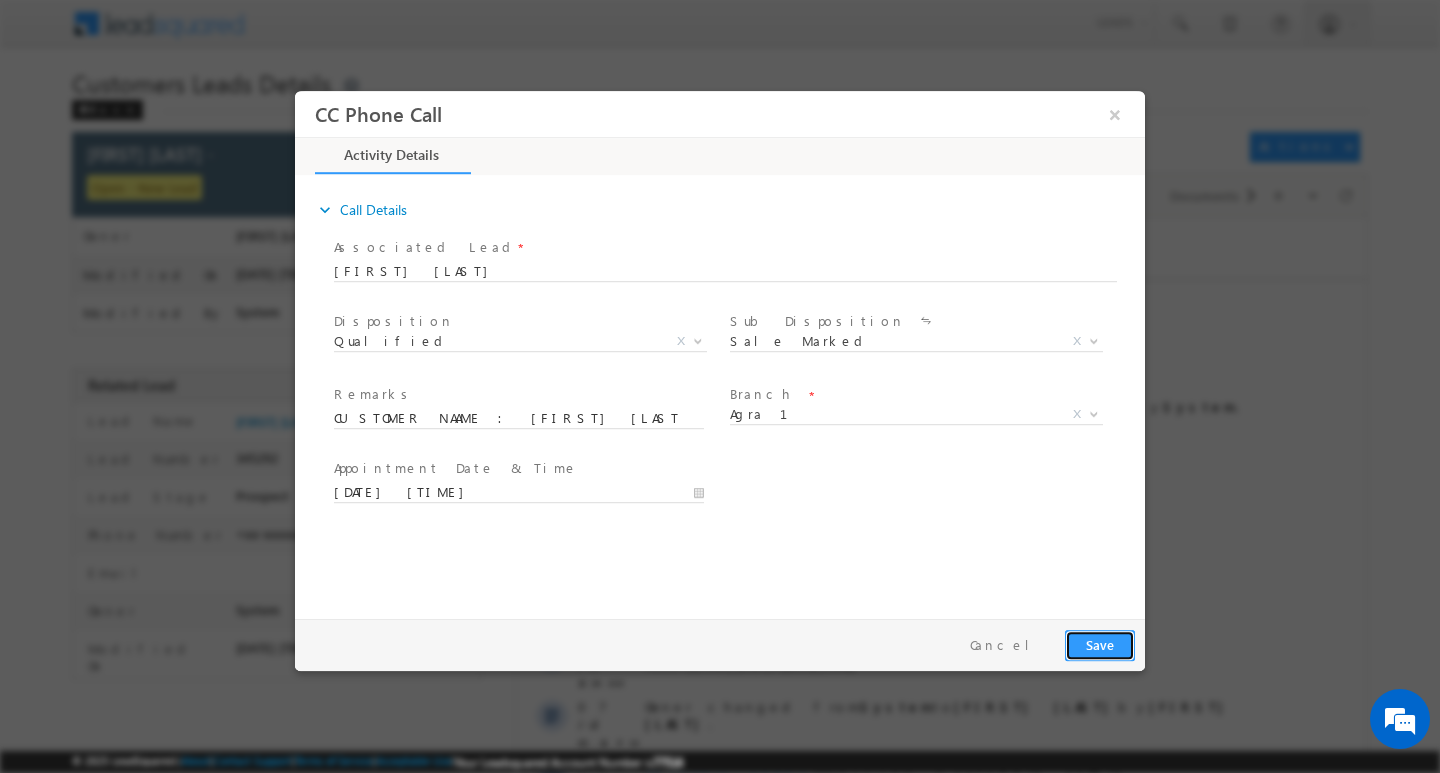 click on "Save" at bounding box center [1100, 644] 